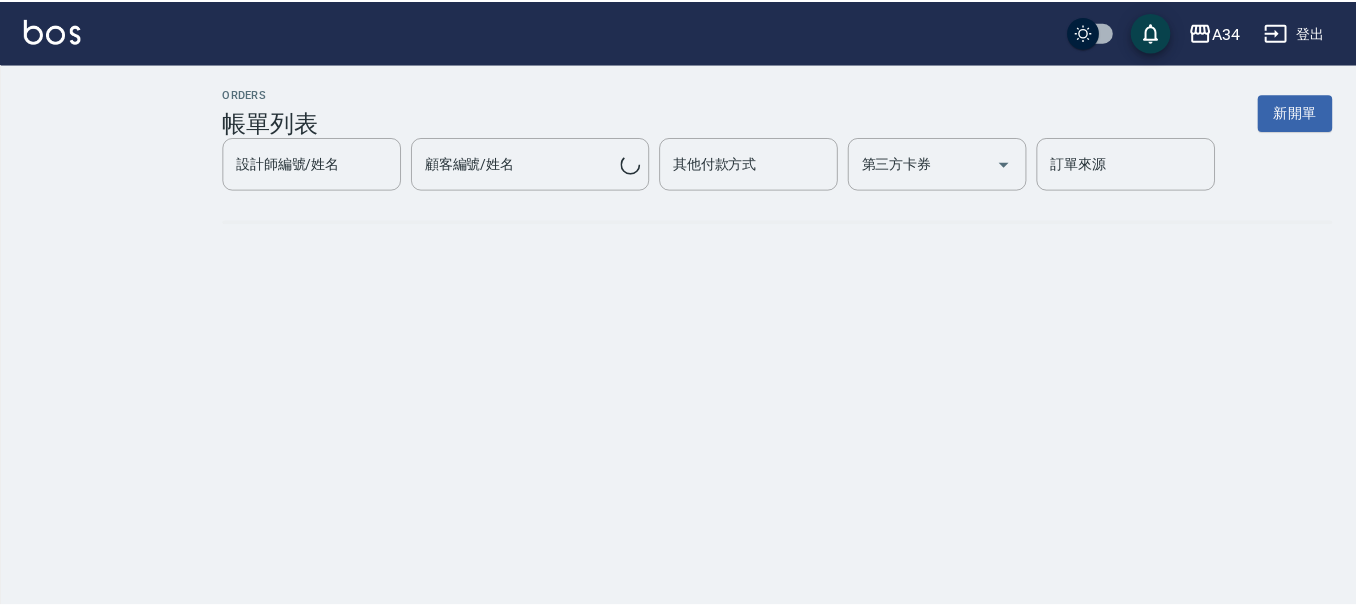 scroll, scrollTop: 0, scrollLeft: 0, axis: both 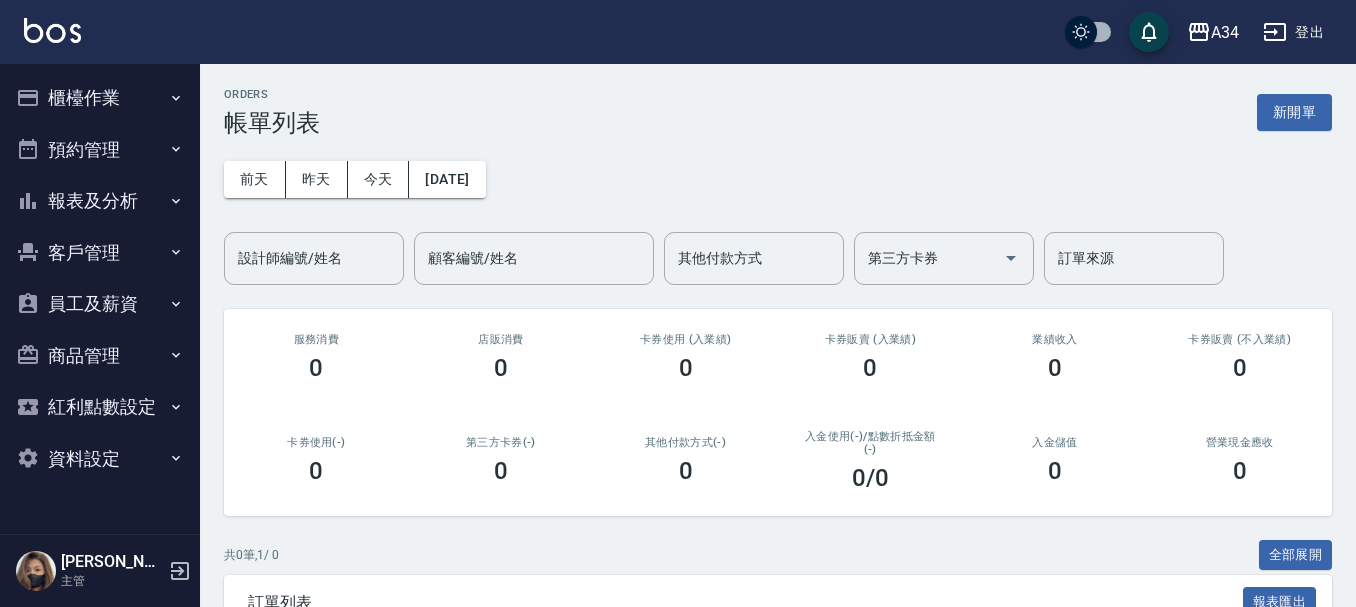 click on "櫃檯作業" at bounding box center [100, 98] 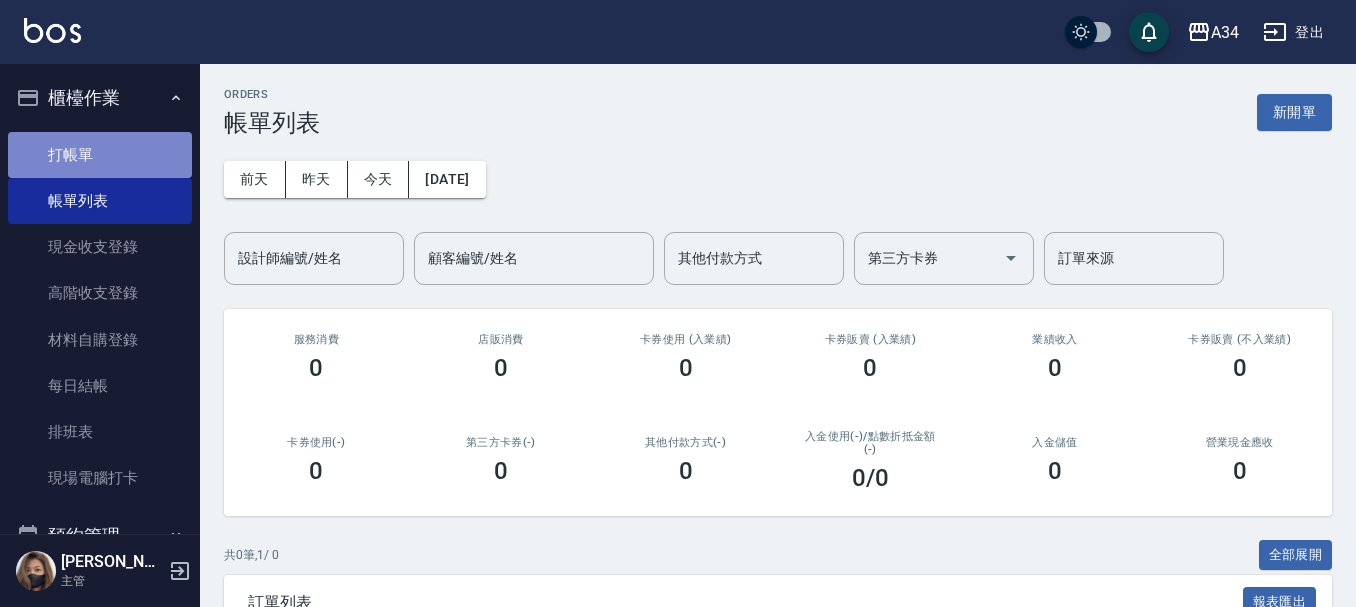 click on "打帳單" at bounding box center [100, 155] 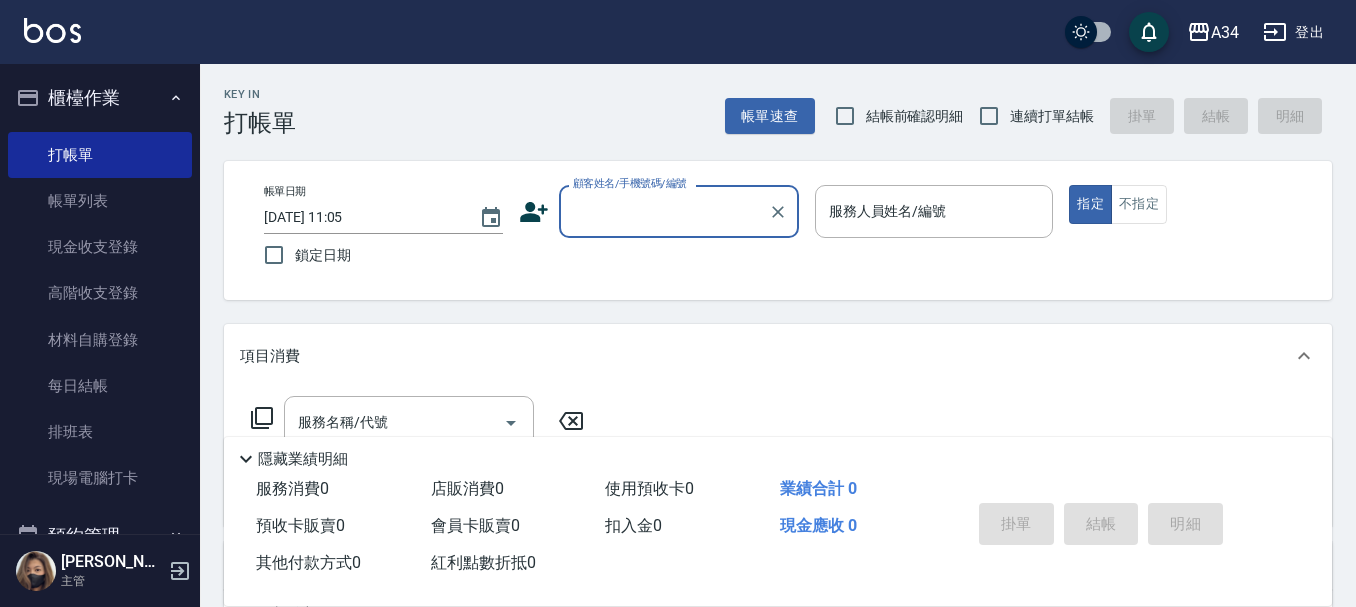 click on "櫃檯作業" at bounding box center [100, 98] 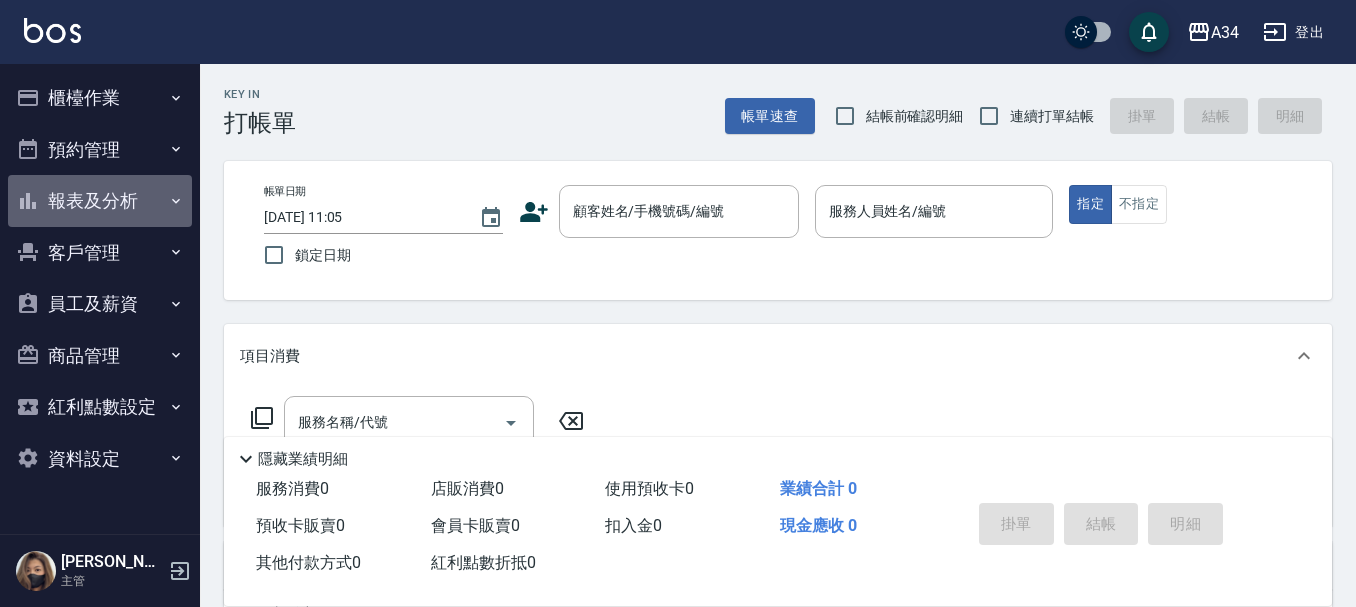 click on "報表及分析" at bounding box center (100, 201) 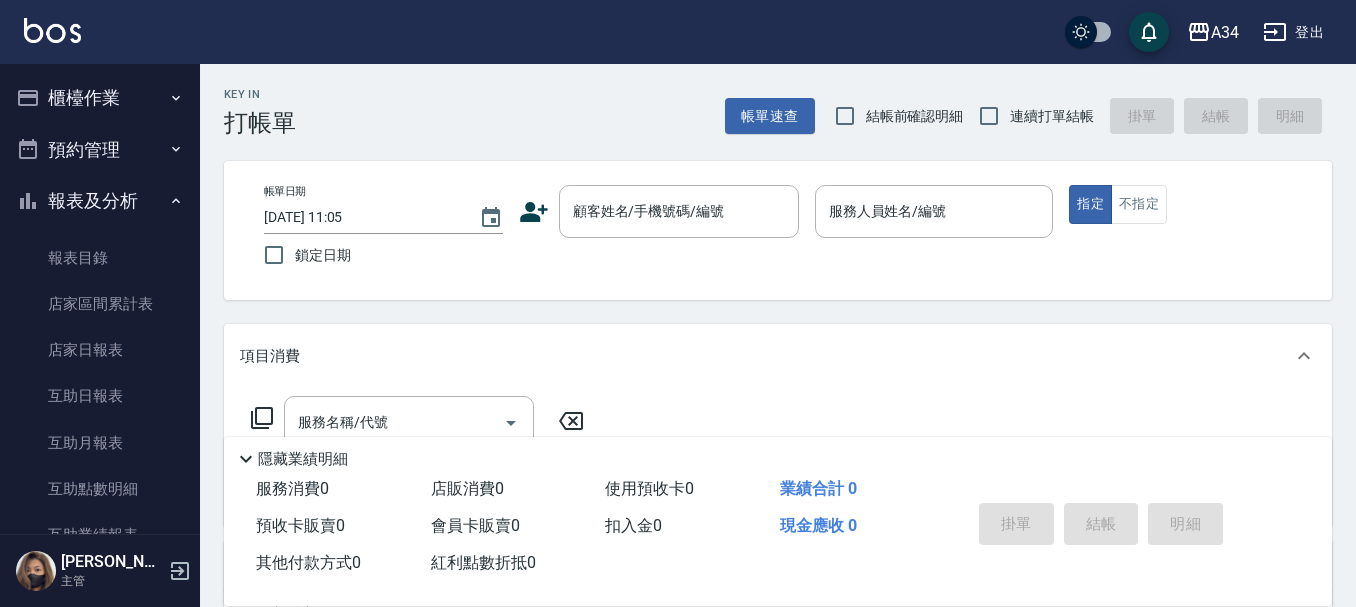 click on "報表及分析" at bounding box center (100, 201) 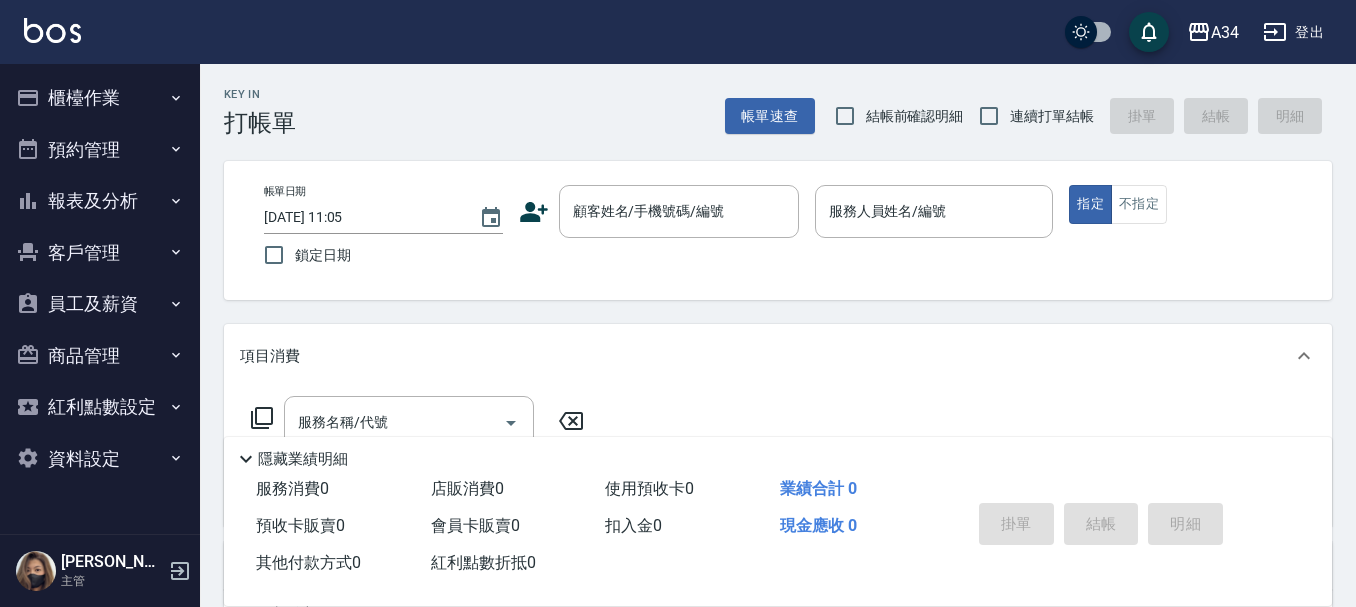 click on "客戶管理" at bounding box center (100, 253) 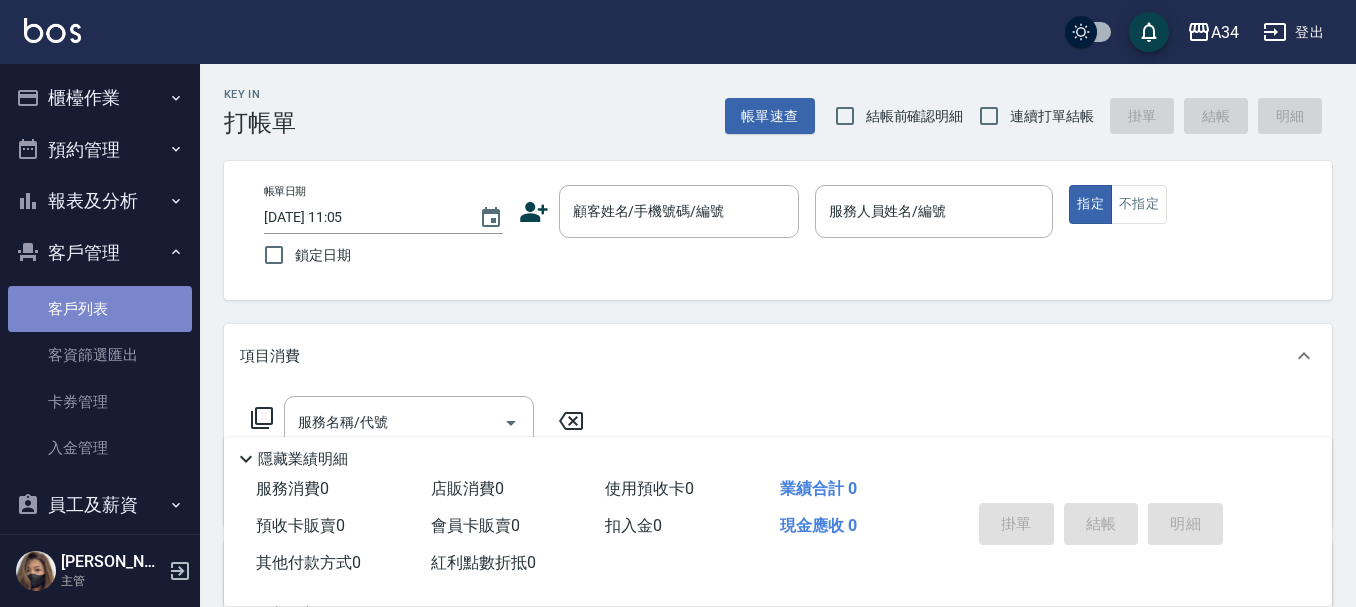 click on "客戶列表" at bounding box center [100, 309] 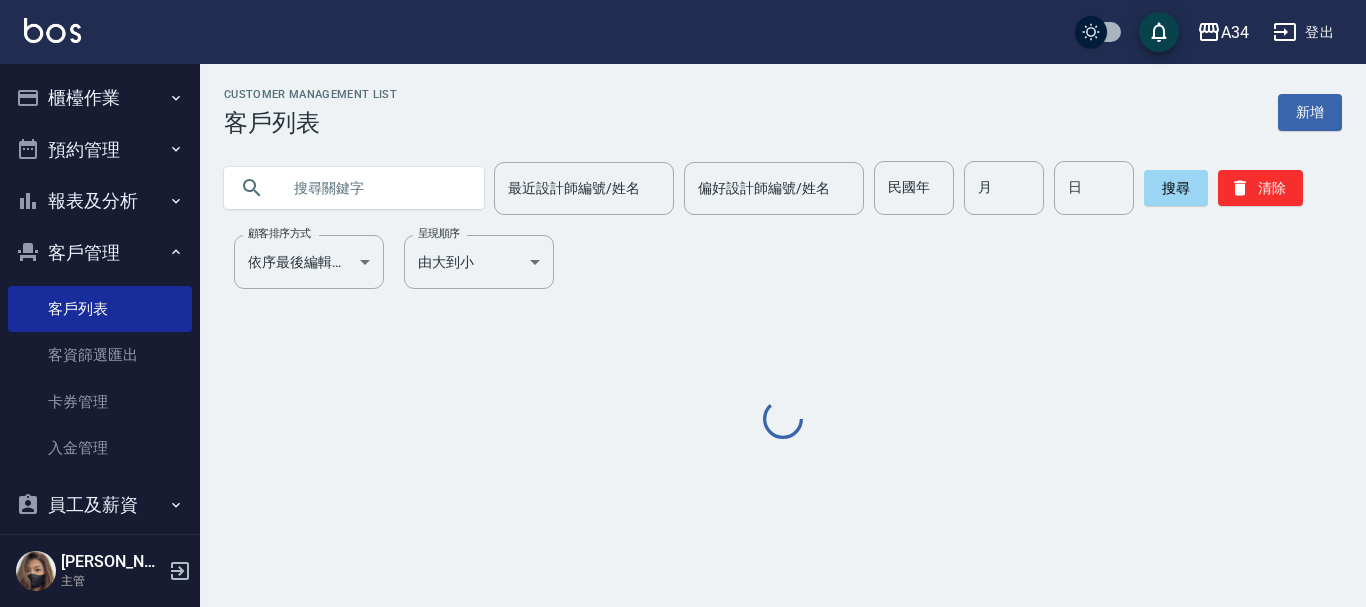 click at bounding box center [374, 188] 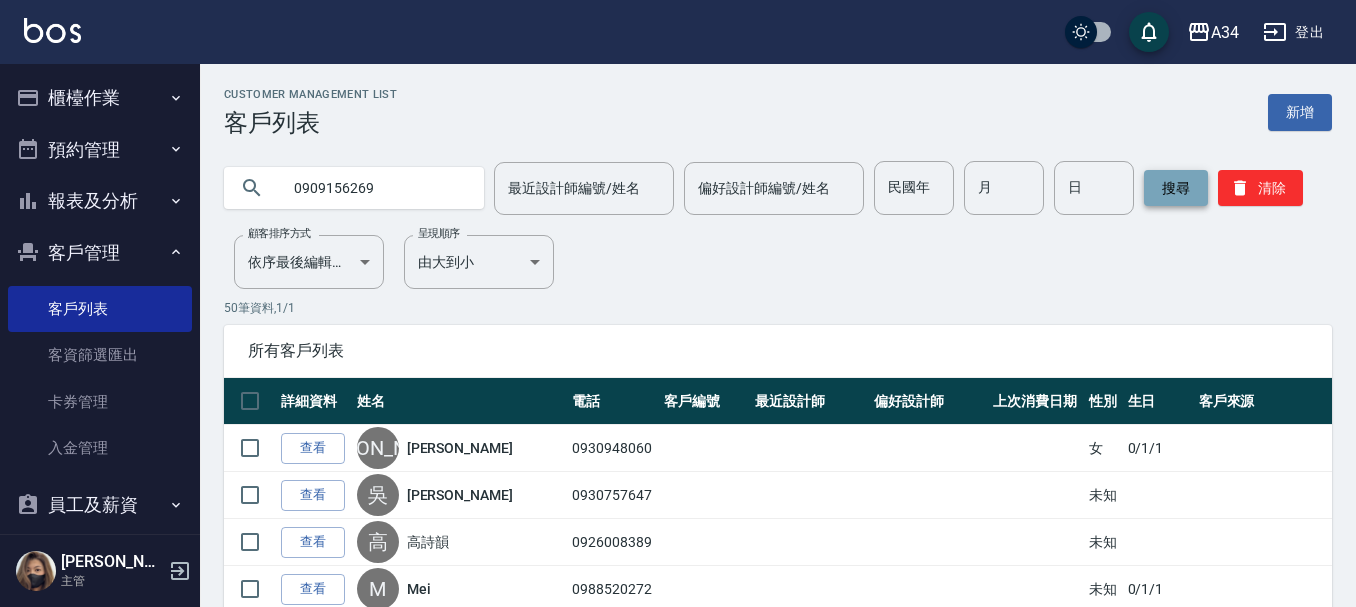 type on "0909156269" 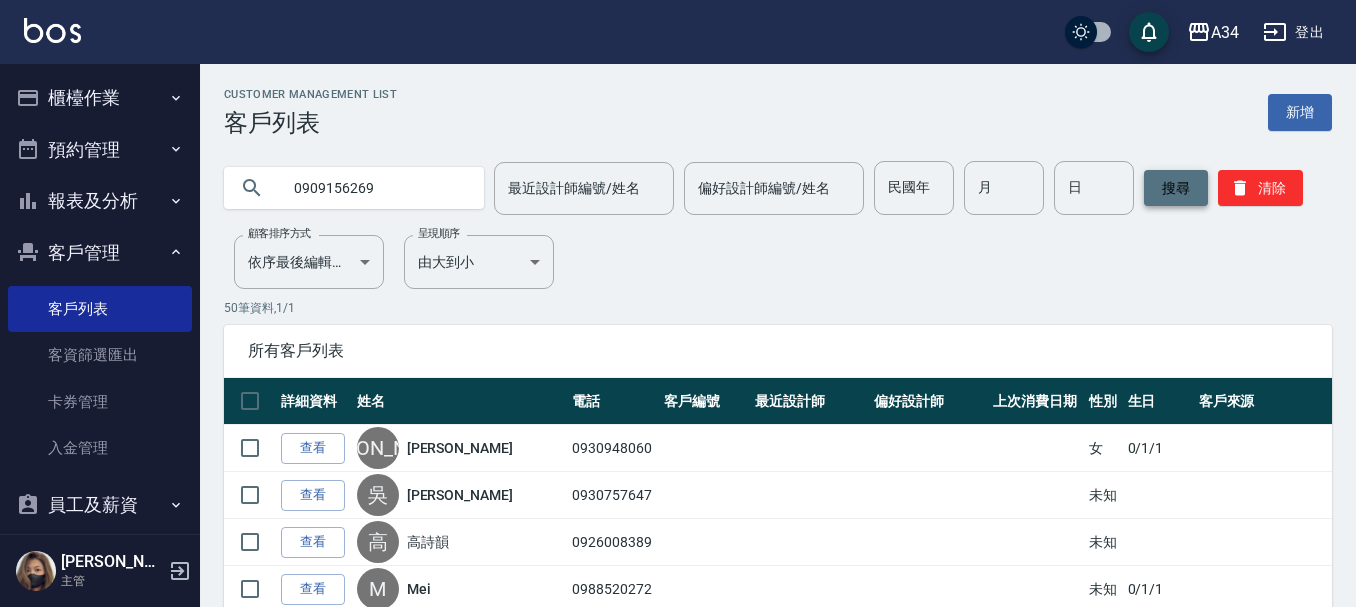 click on "搜尋" at bounding box center [1176, 188] 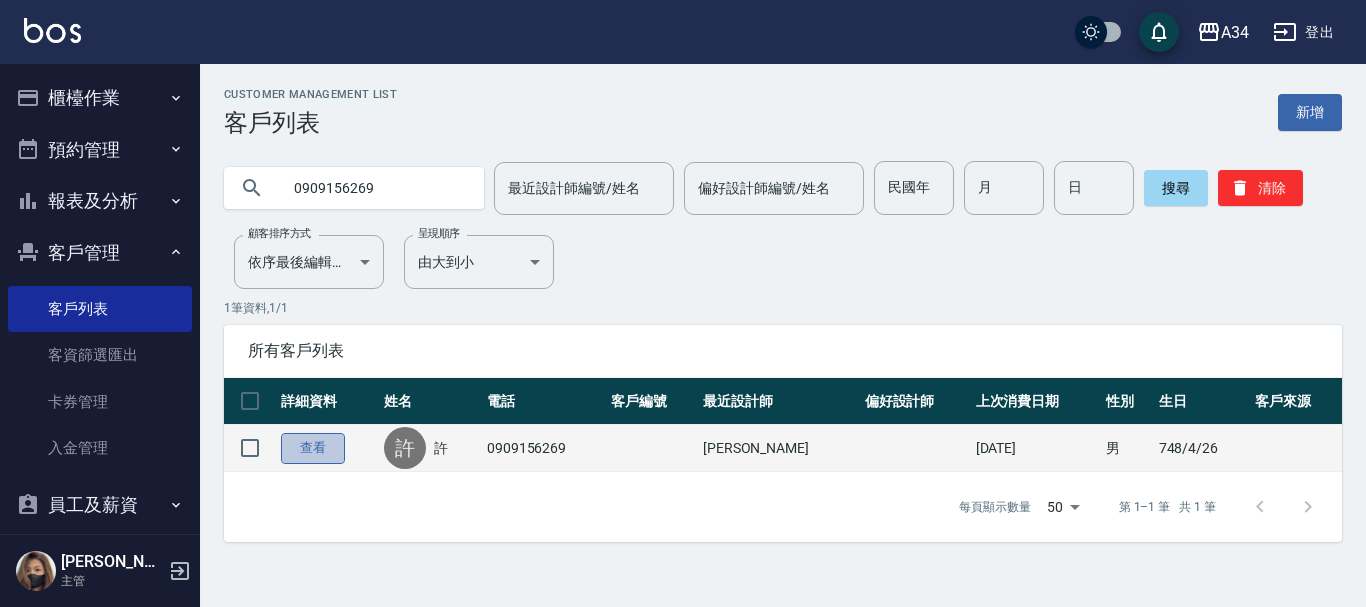 click on "查看" at bounding box center (313, 448) 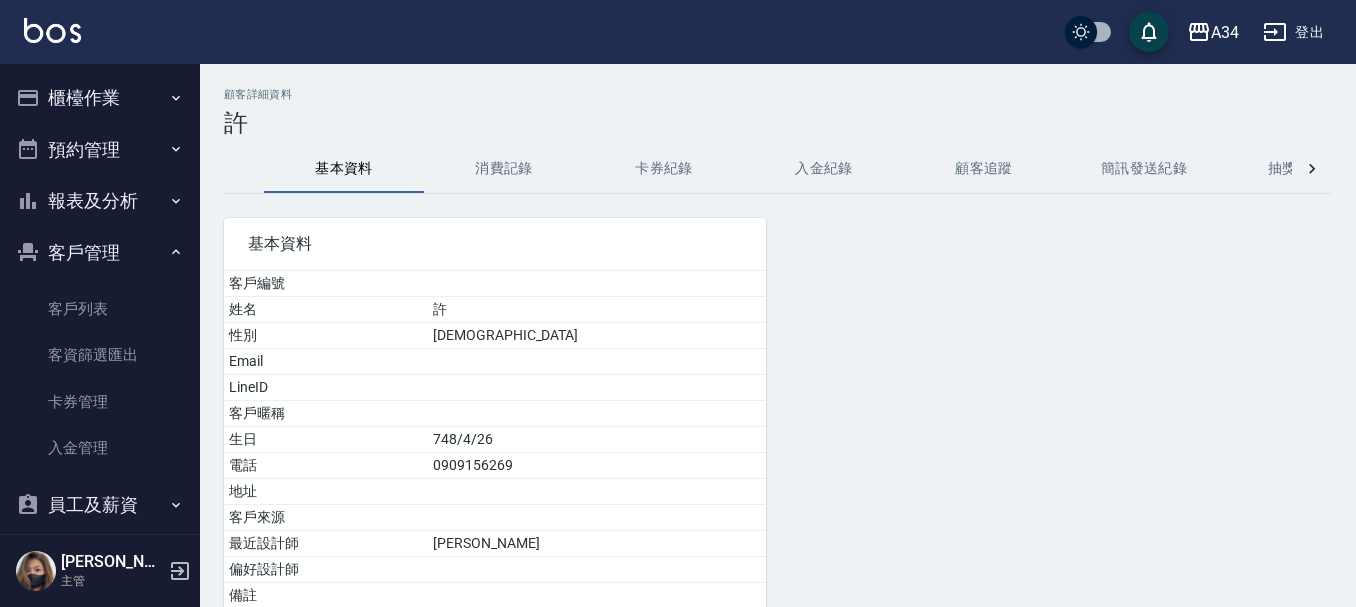 click on "消費記錄" at bounding box center [504, 169] 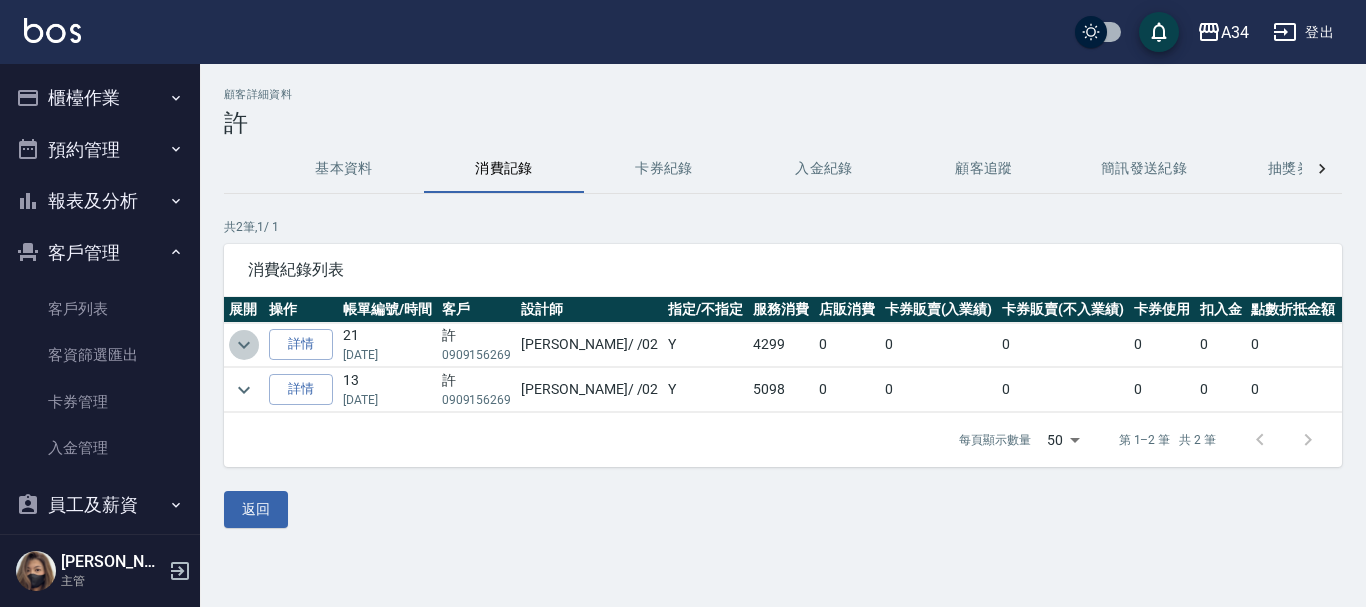 click 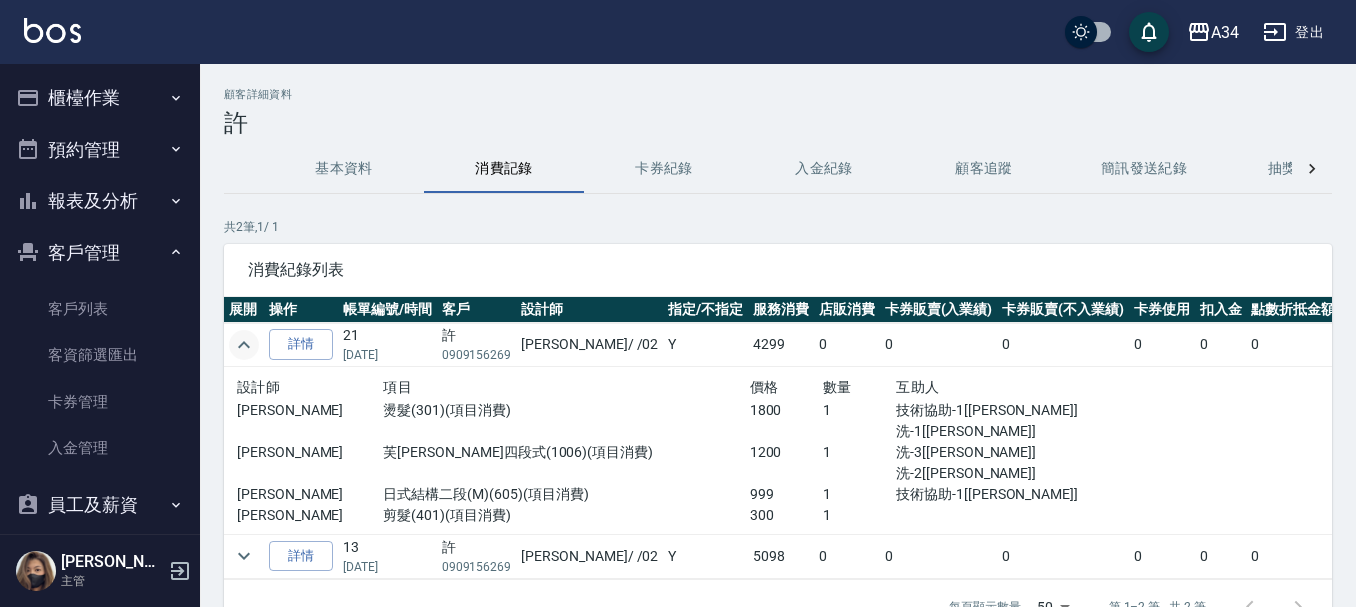 click 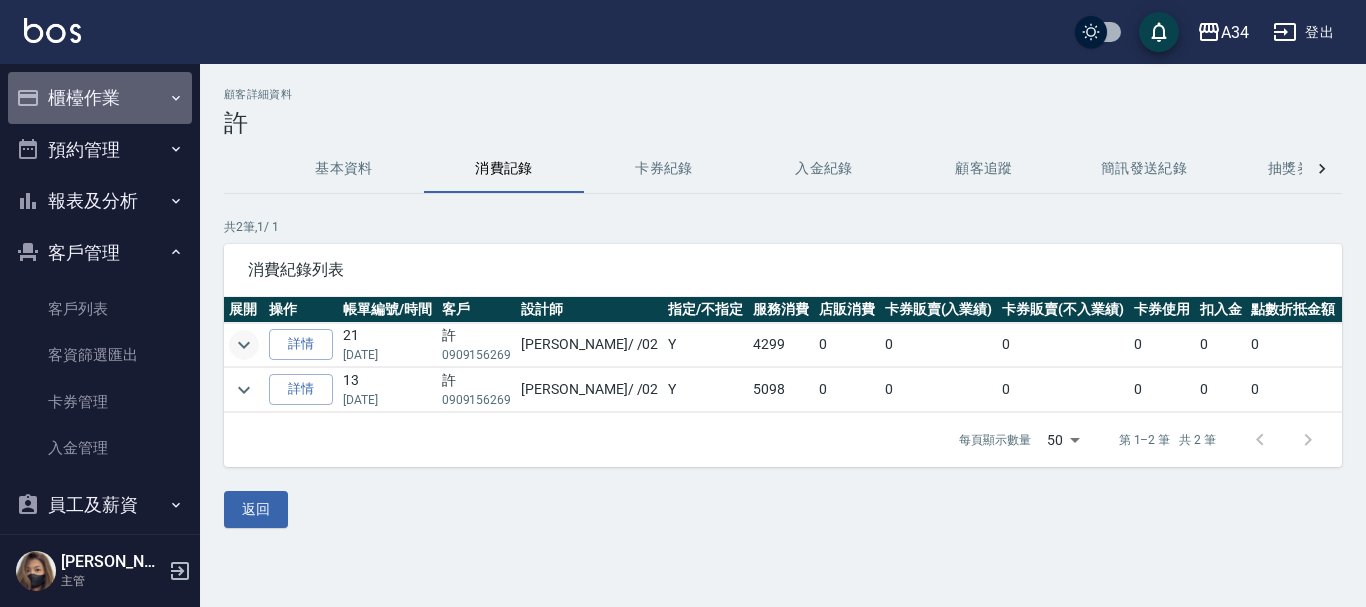 click on "櫃檯作業" at bounding box center [100, 98] 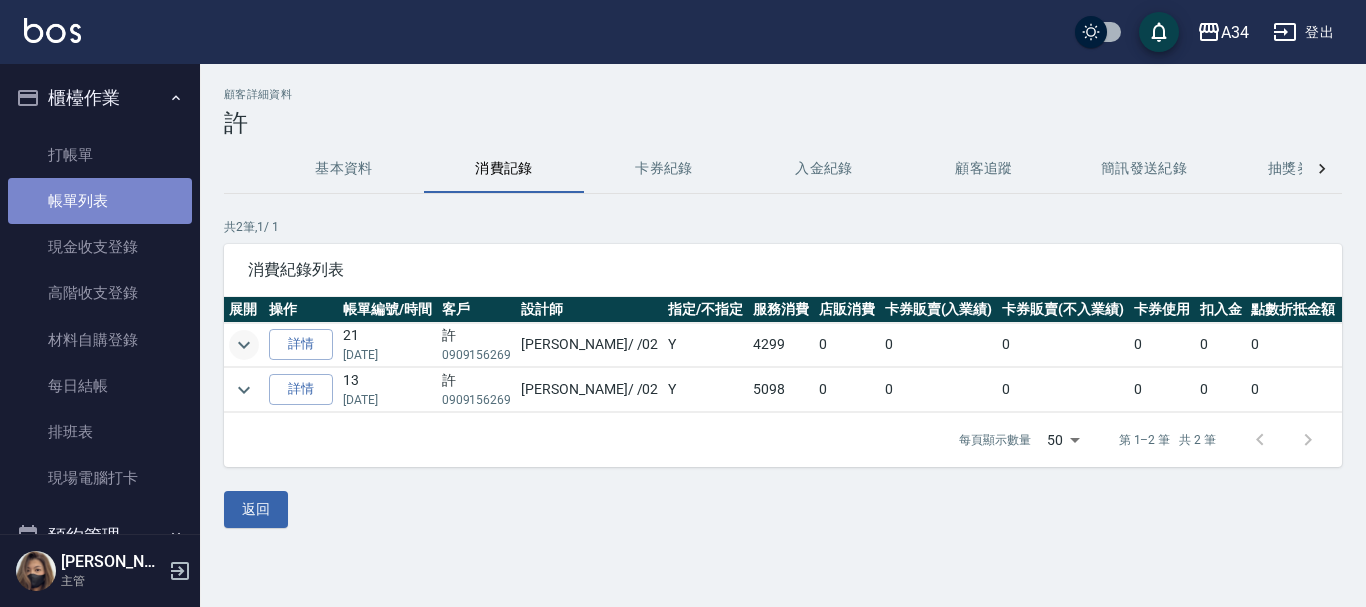 click on "帳單列表" at bounding box center [100, 201] 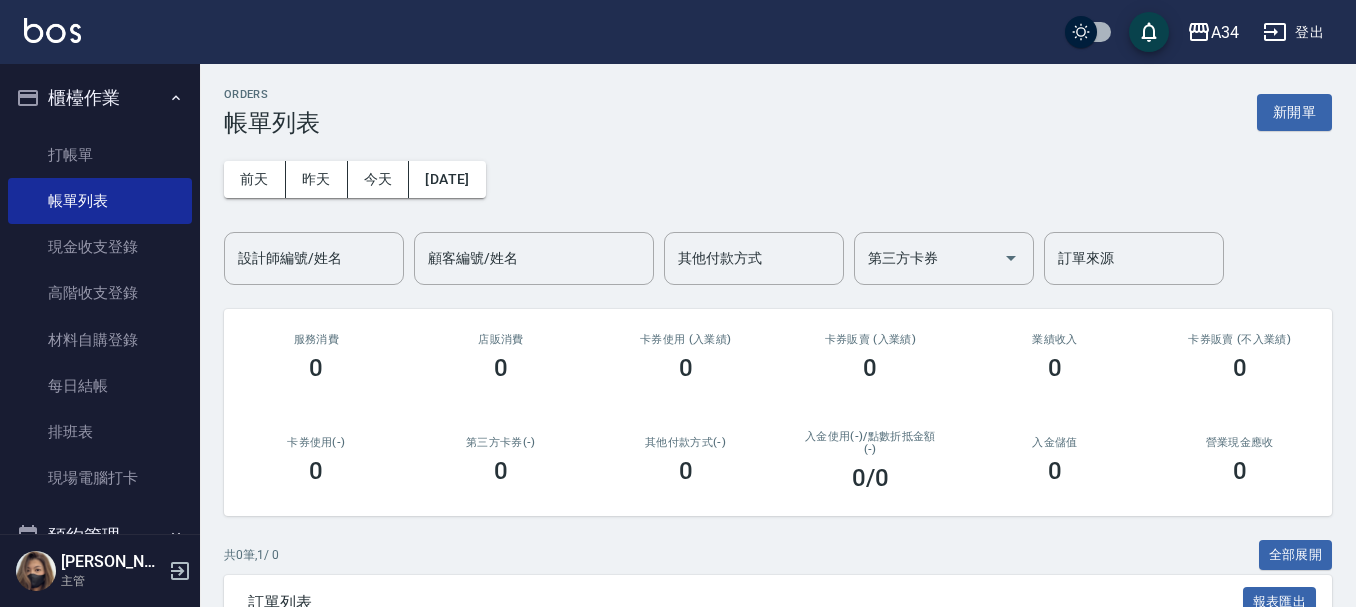 click on "櫃檯作業" at bounding box center (100, 98) 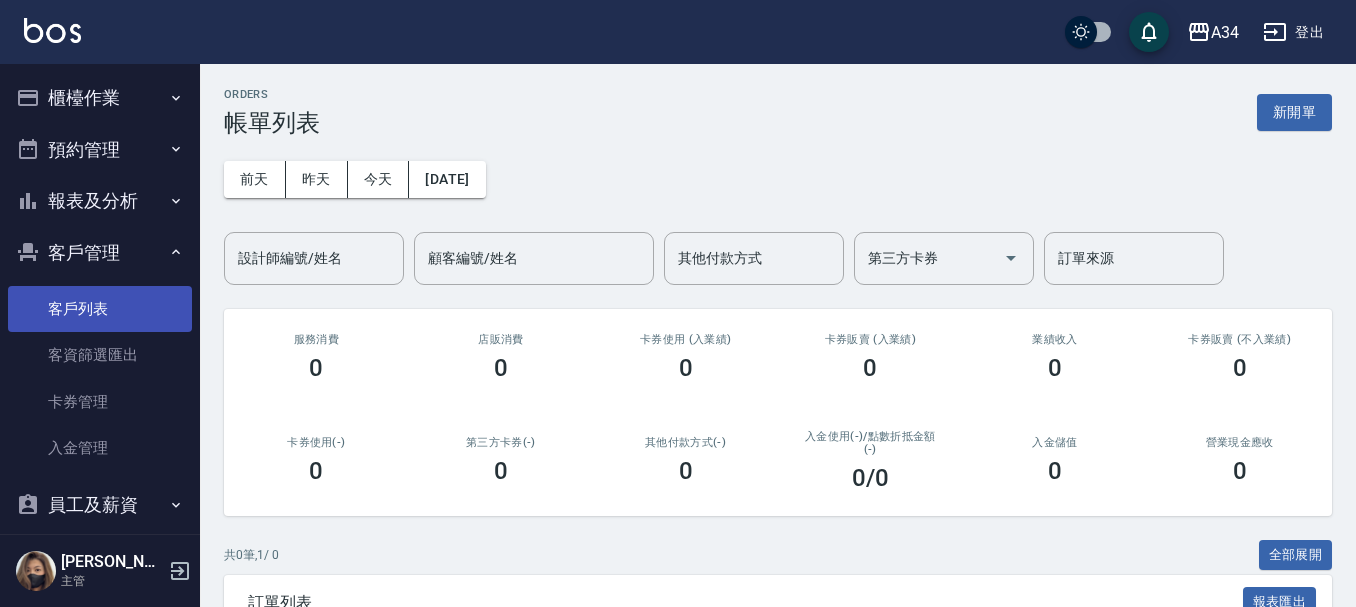 click on "客戶列表" at bounding box center (100, 309) 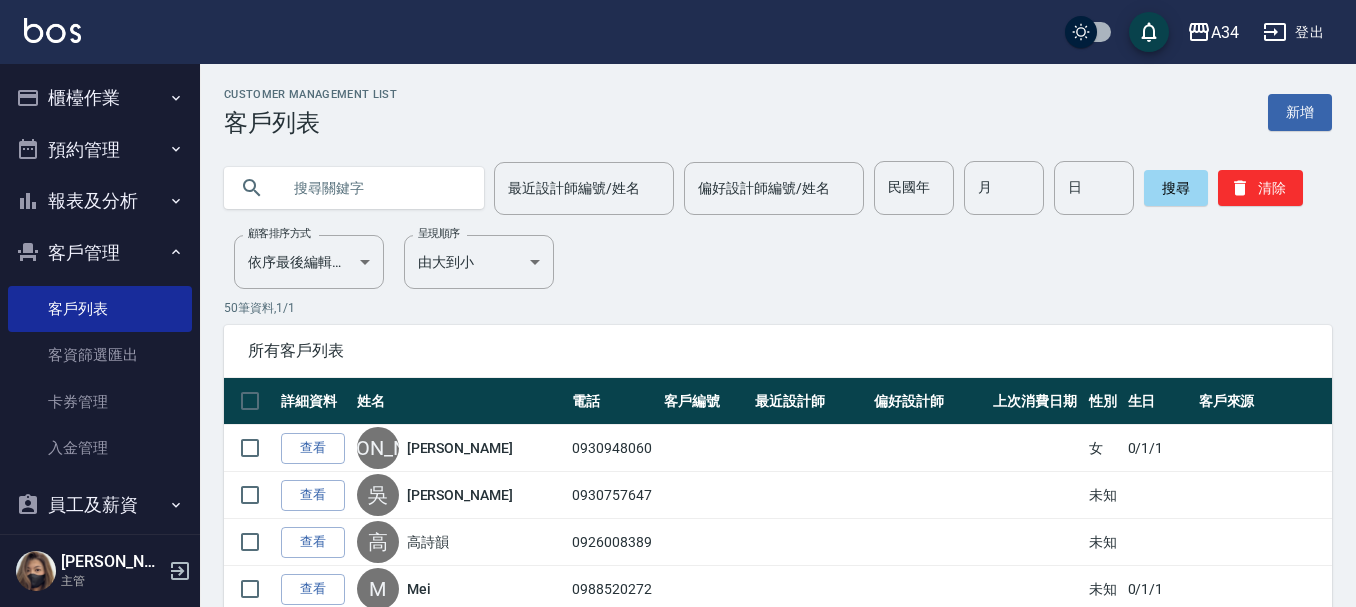 click at bounding box center [374, 188] 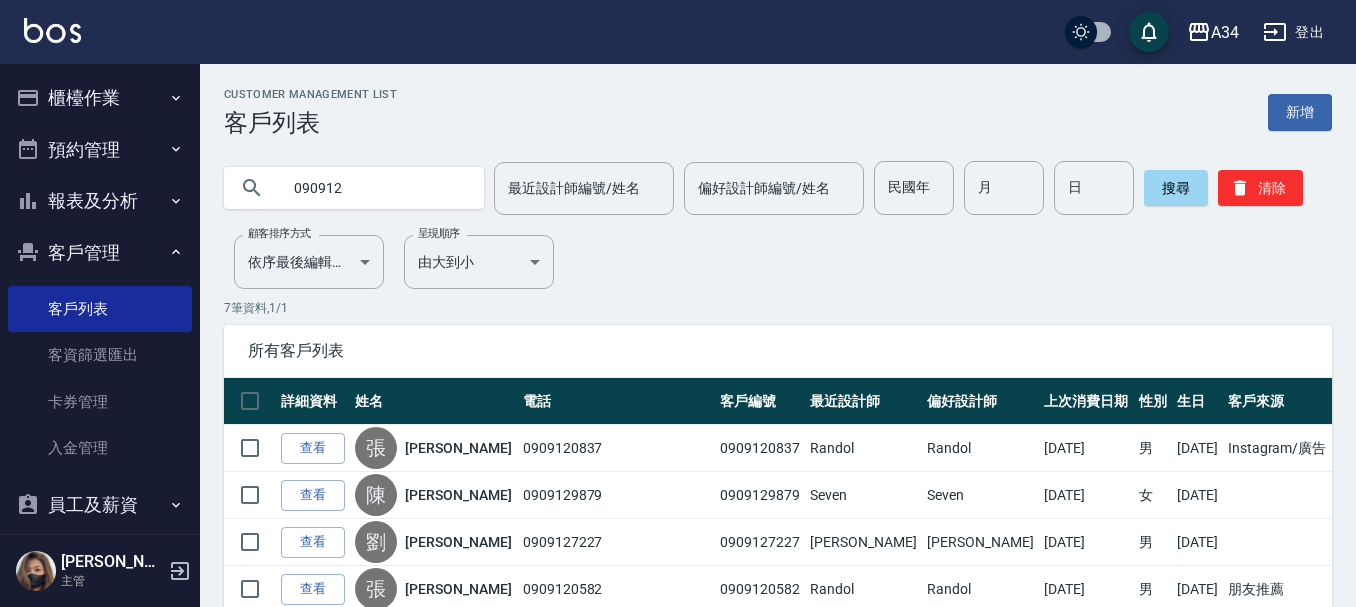 click on "090912" at bounding box center [374, 188] 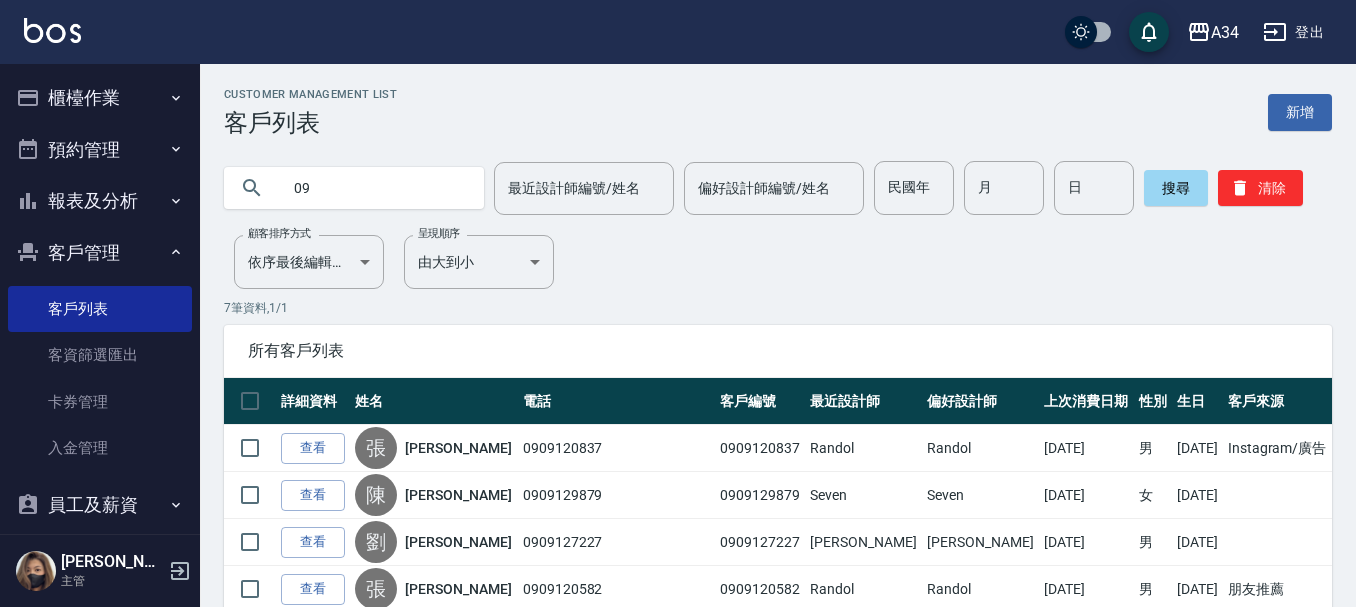 type on "0" 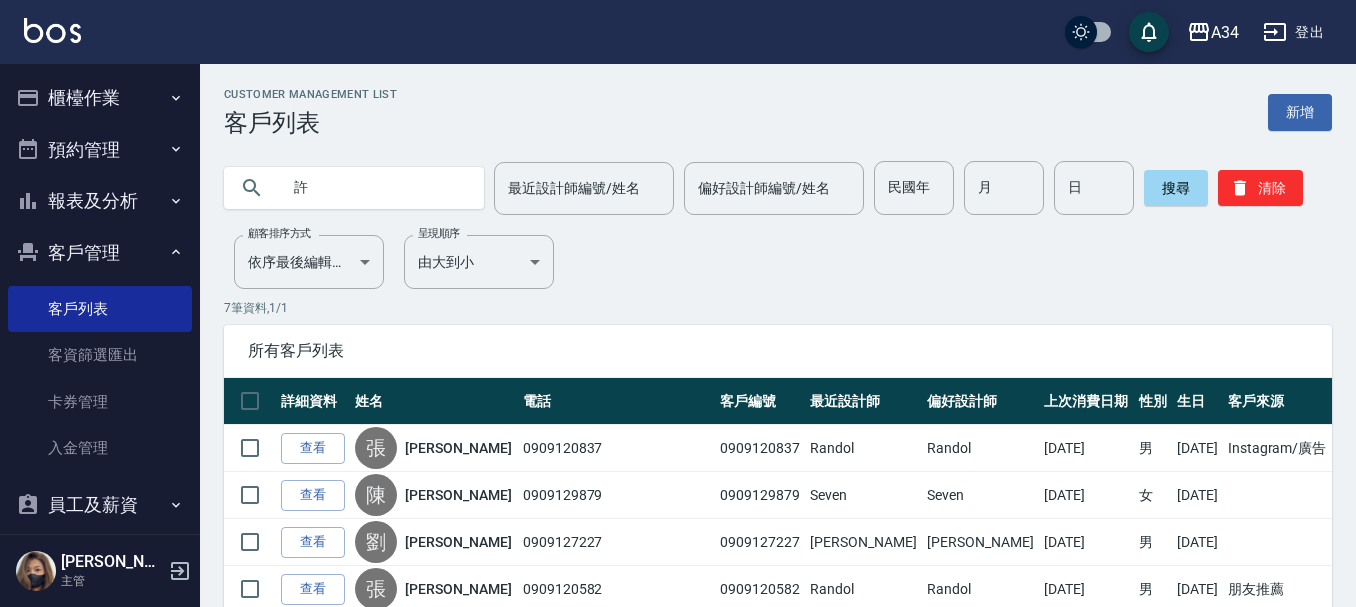 type on "許" 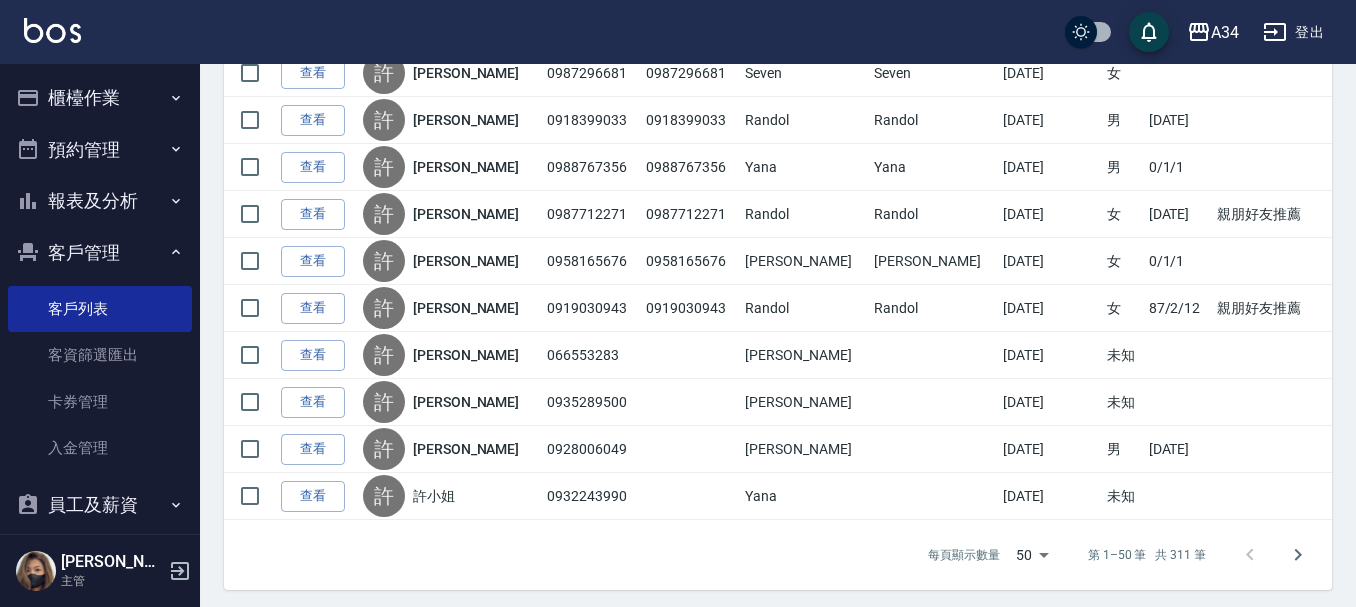 scroll, scrollTop: 2262, scrollLeft: 0, axis: vertical 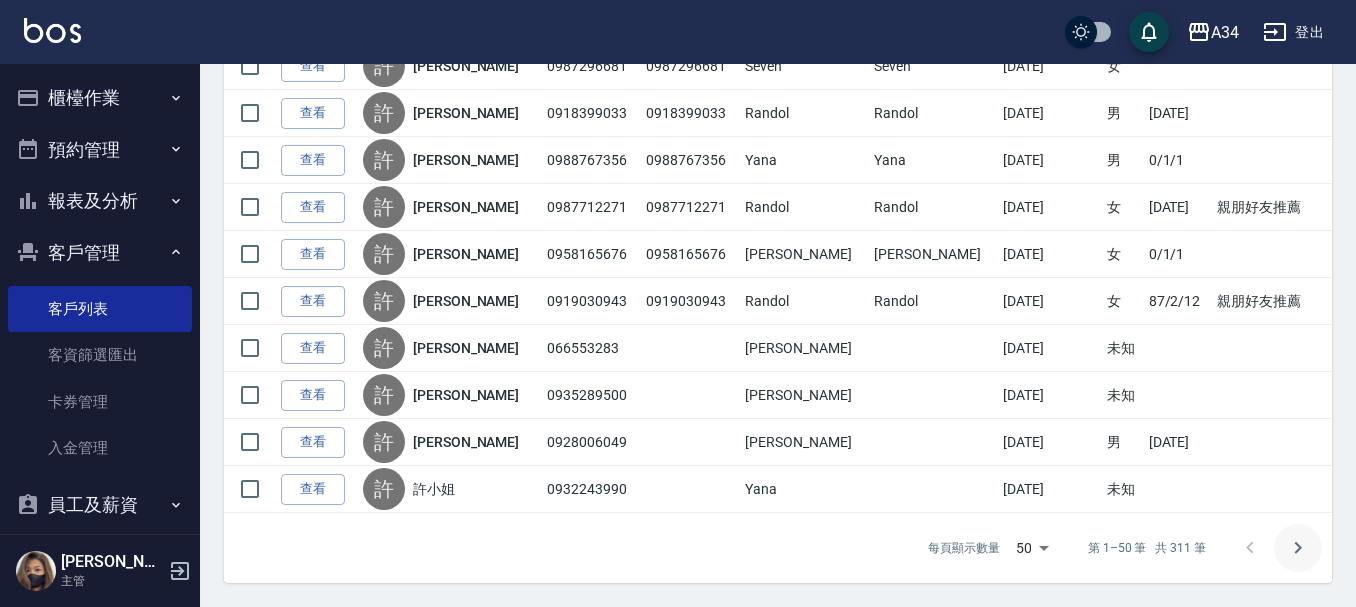 click 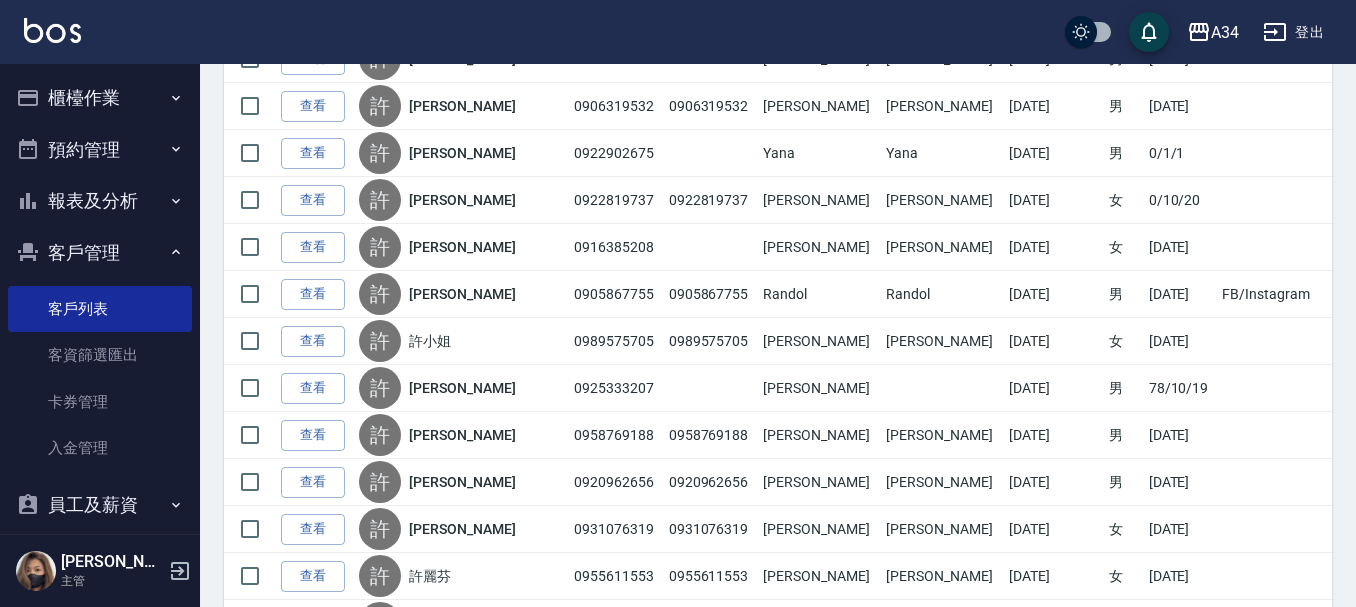 scroll, scrollTop: 2262, scrollLeft: 0, axis: vertical 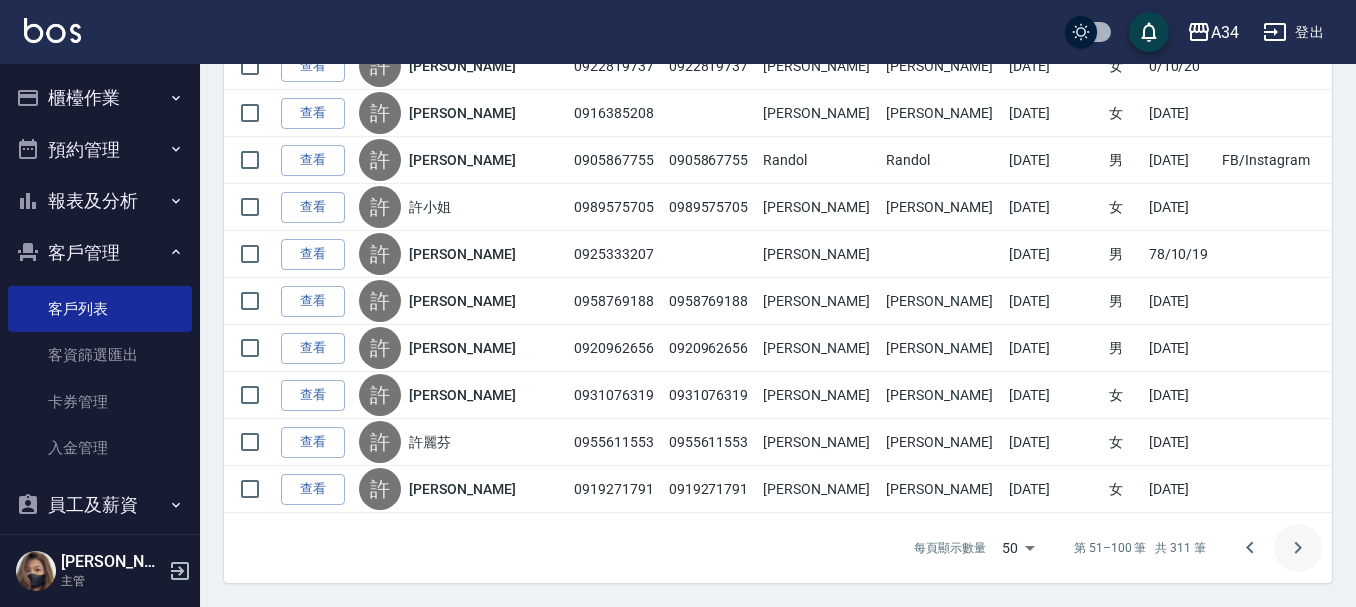 click 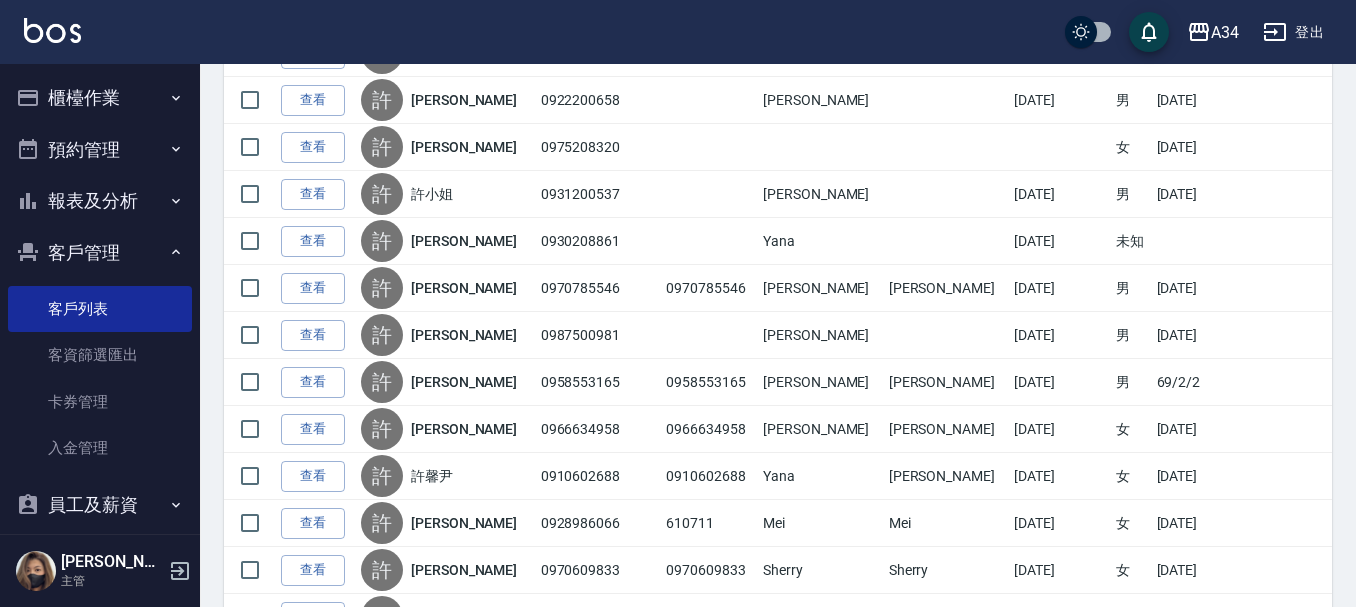 scroll, scrollTop: 1000, scrollLeft: 0, axis: vertical 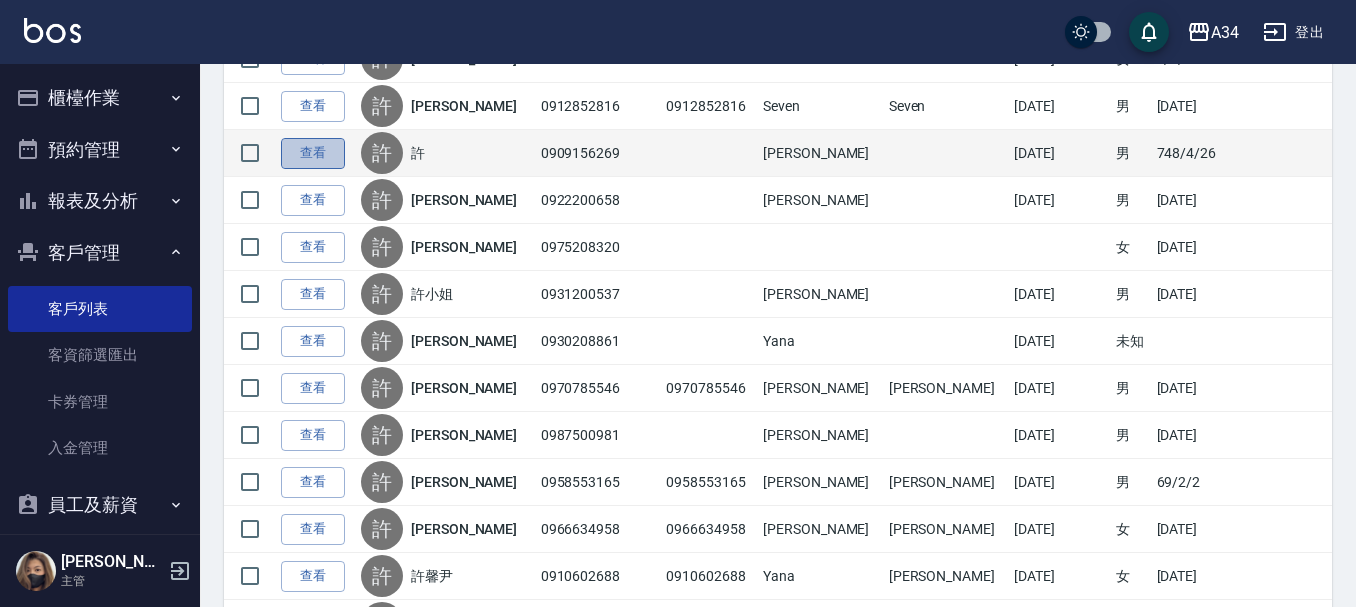 click on "查看" at bounding box center (313, 153) 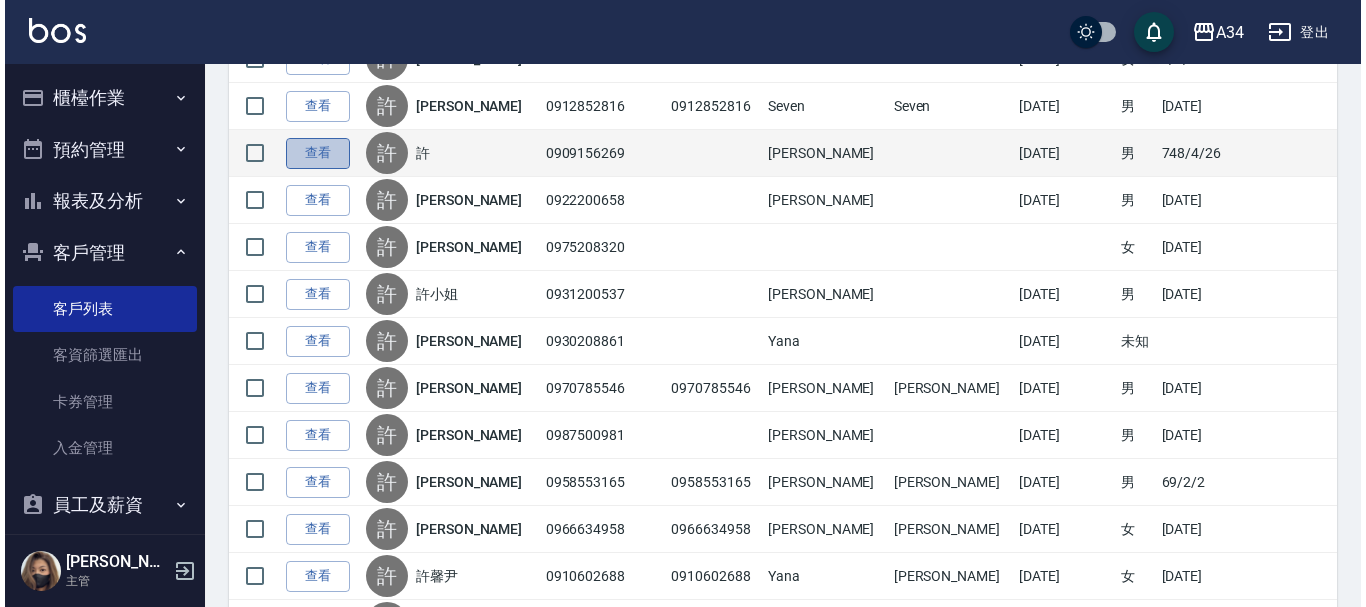scroll, scrollTop: 0, scrollLeft: 0, axis: both 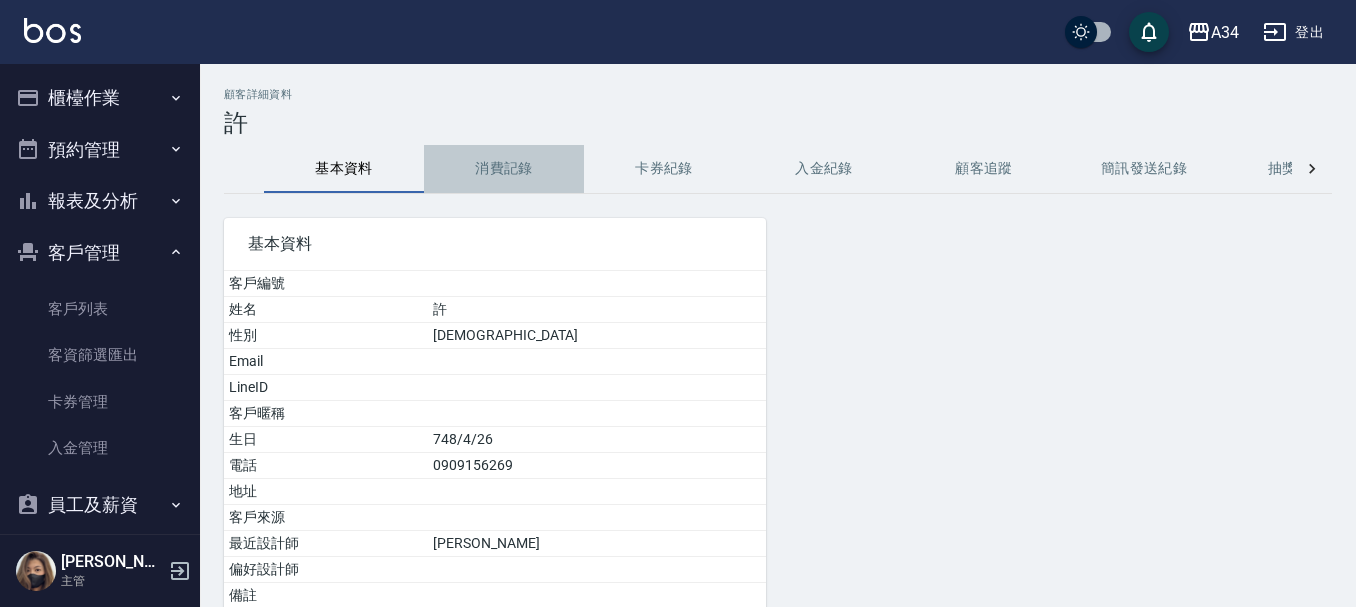 click on "消費記錄" at bounding box center [504, 169] 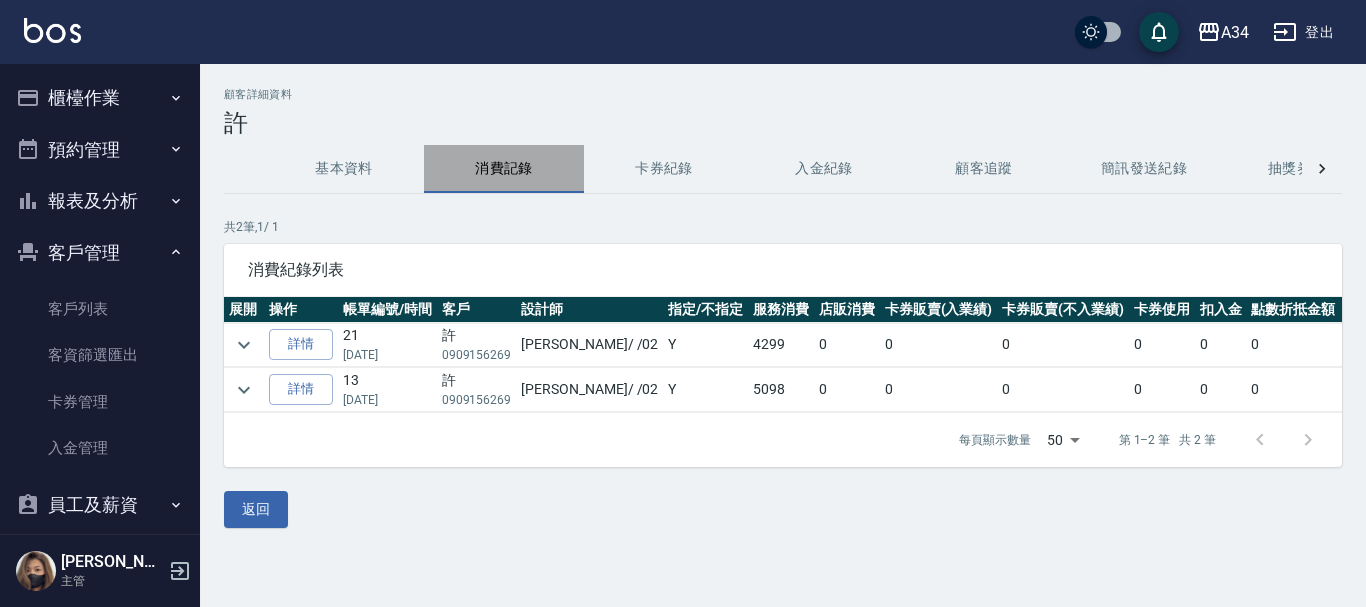 click on "消費記錄" at bounding box center (504, 169) 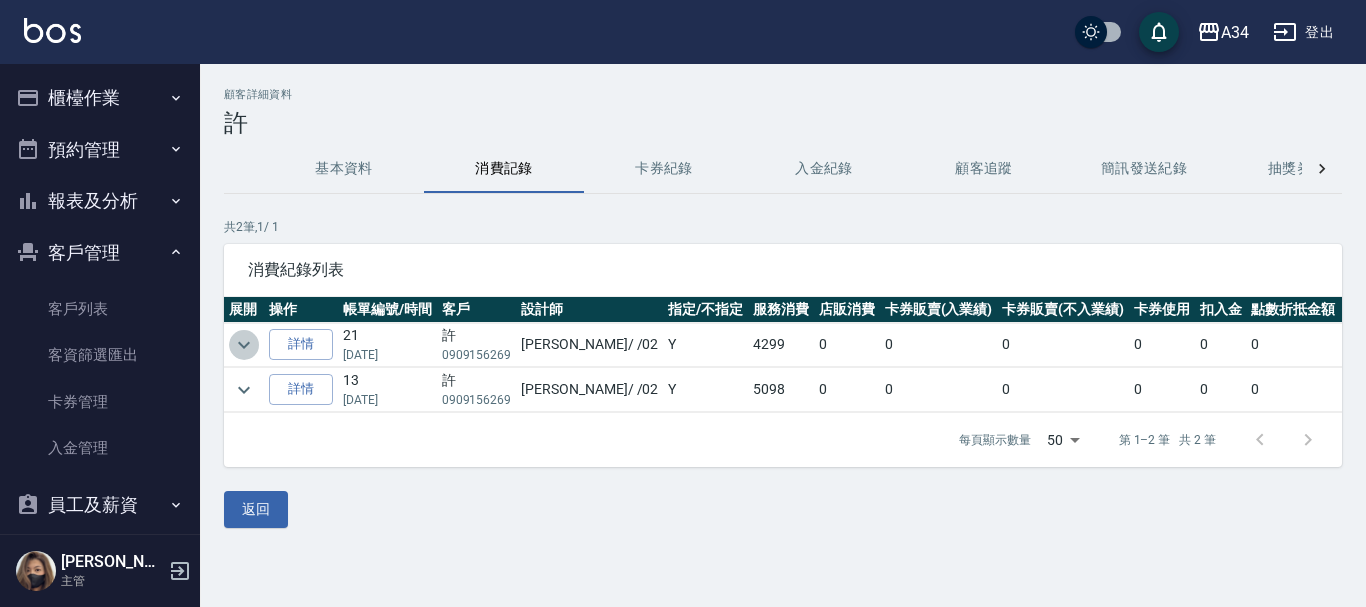 click 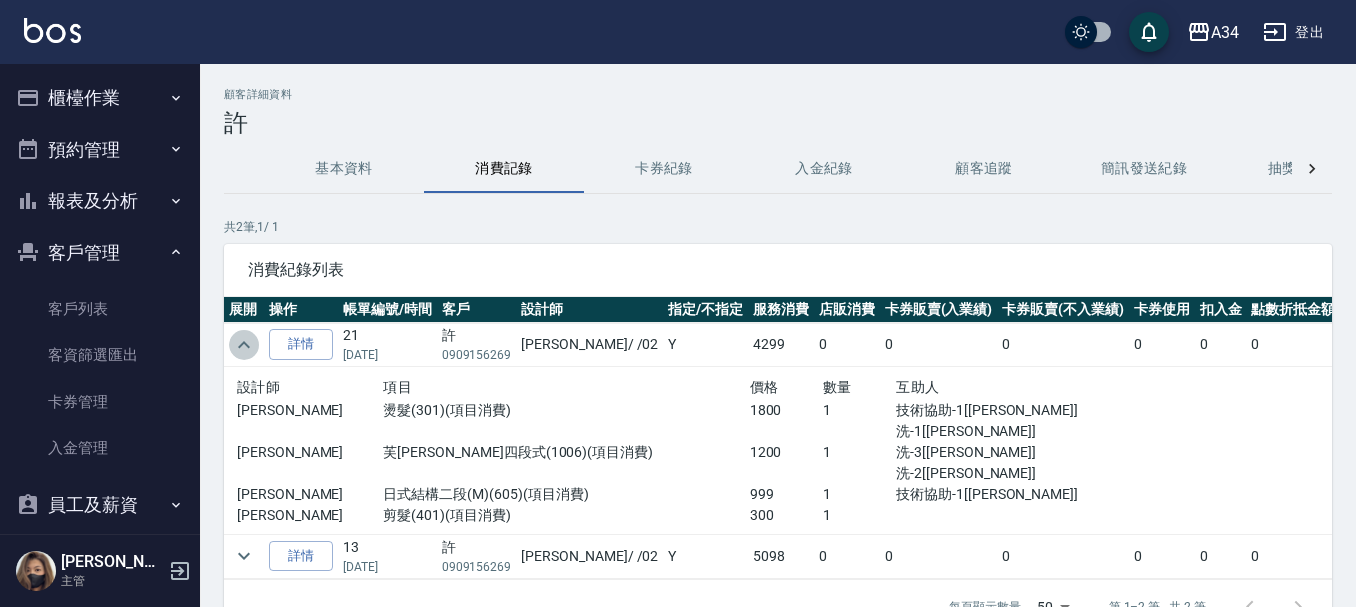 click 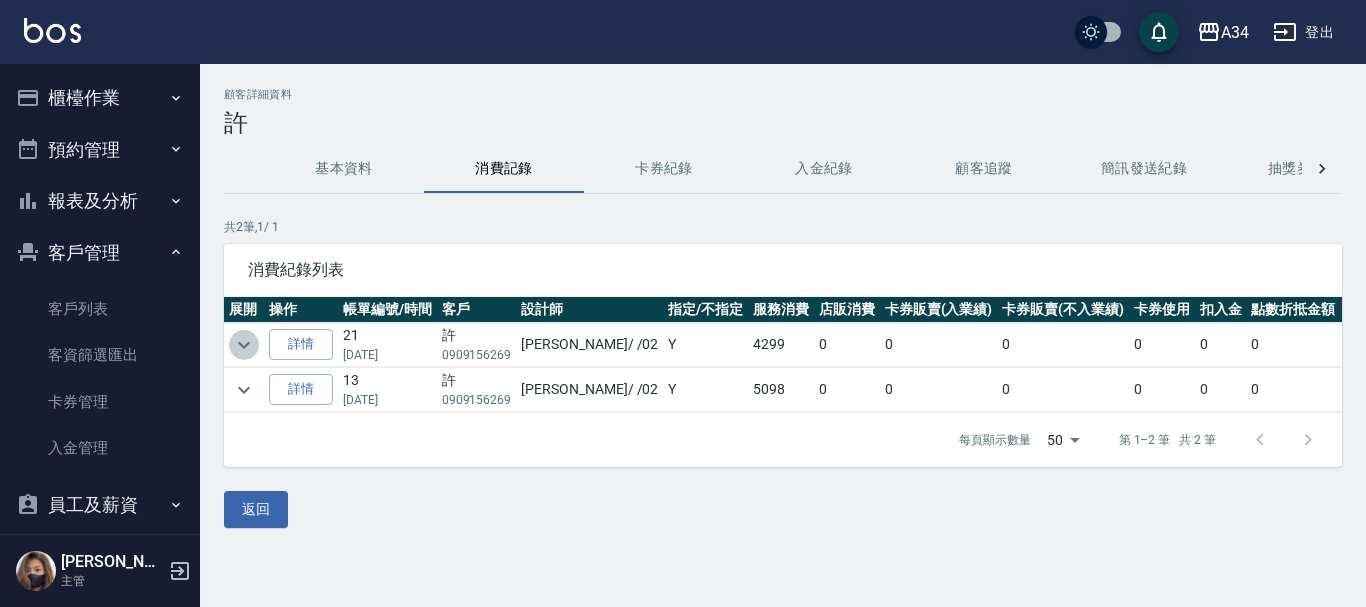 click 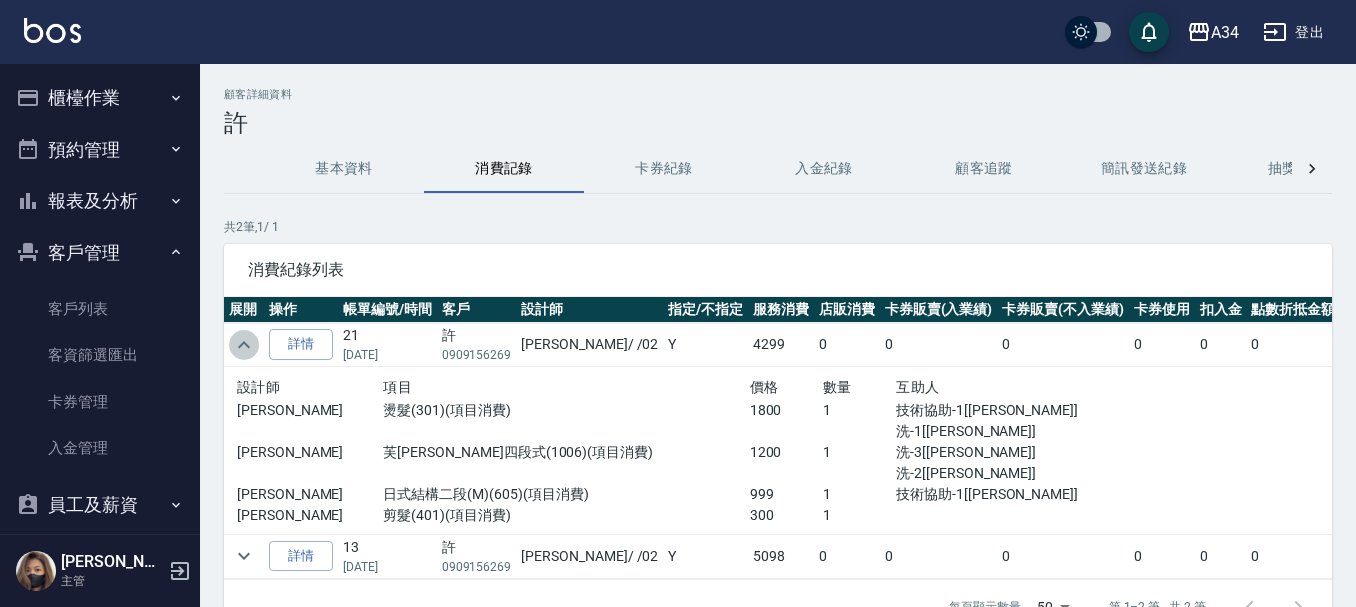 click 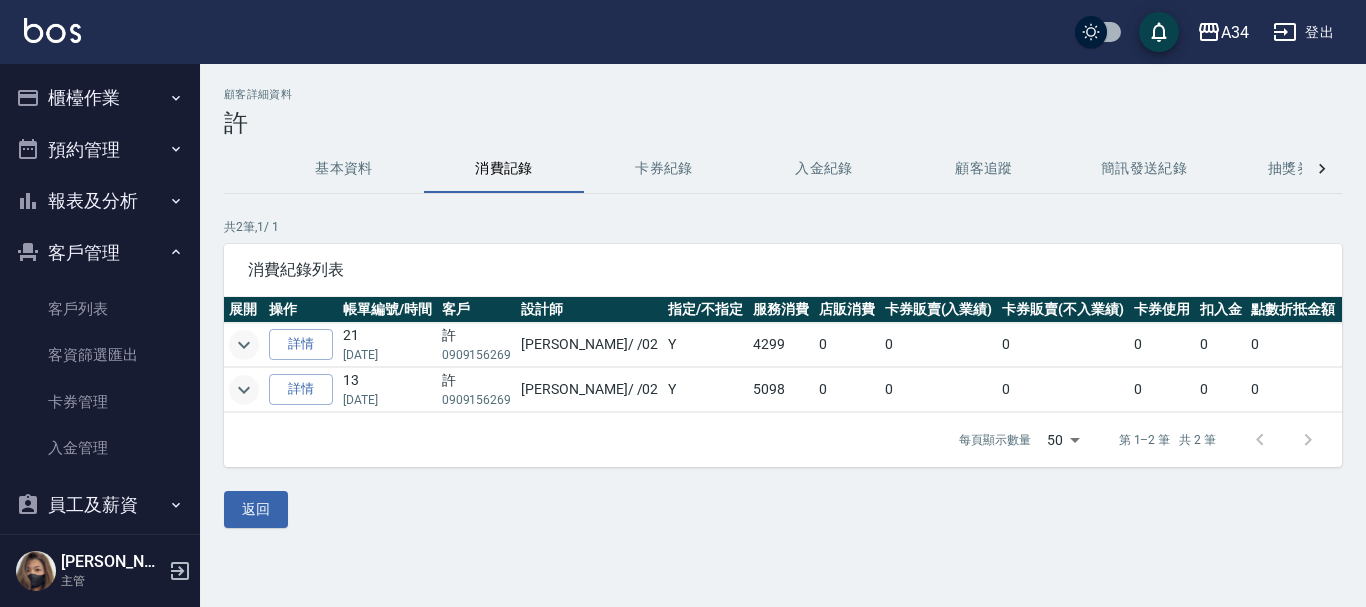click 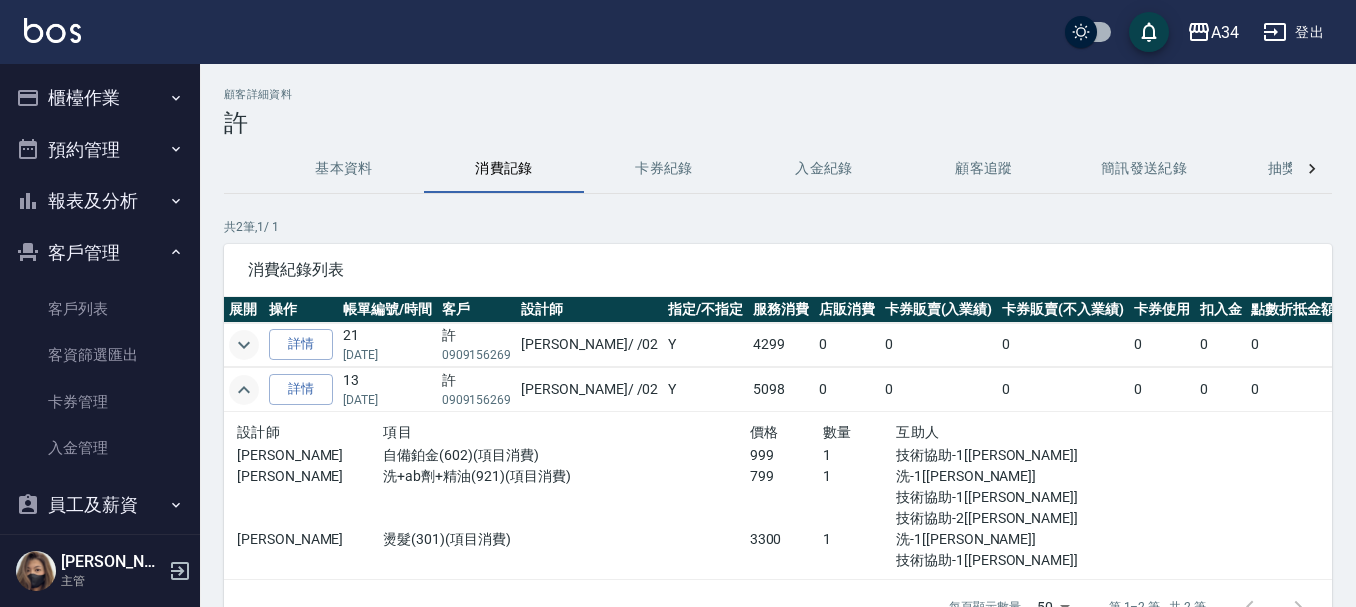 click 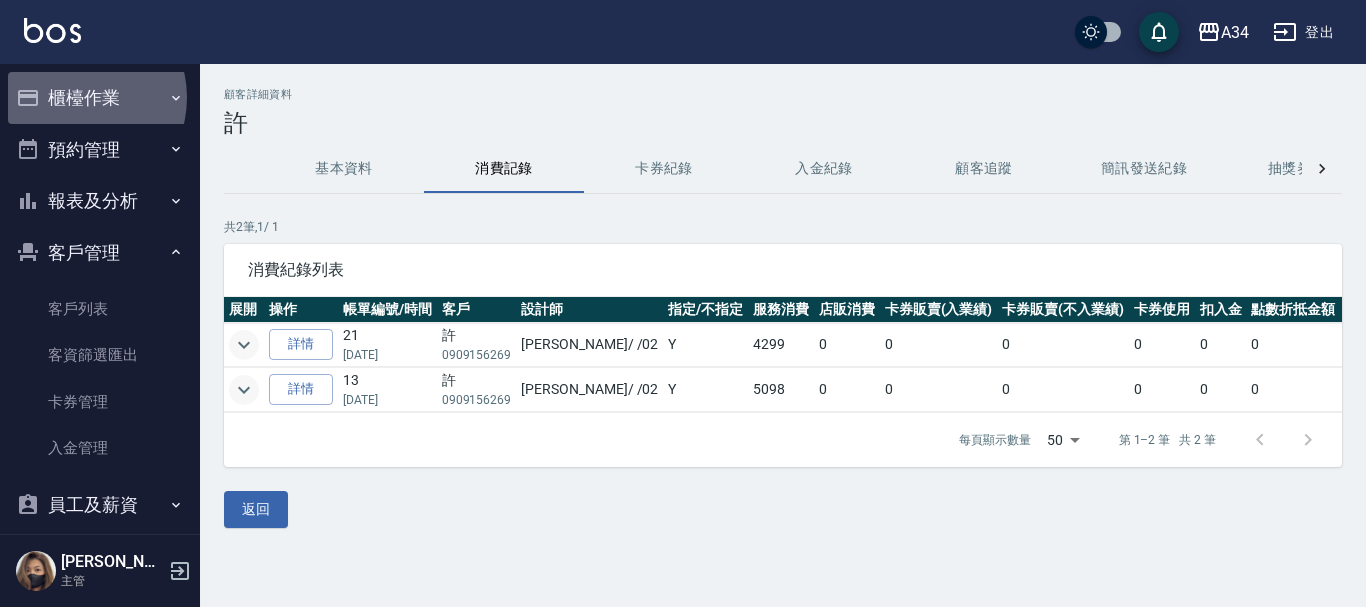 click on "櫃檯作業" at bounding box center (100, 98) 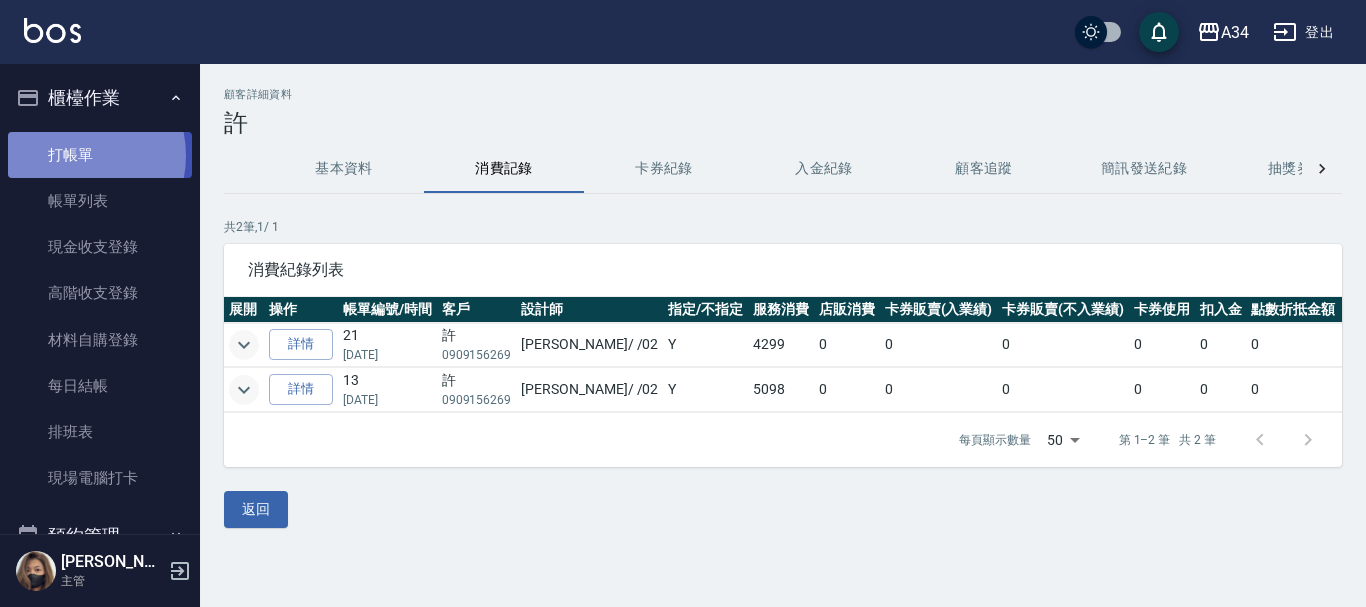 click on "打帳單" at bounding box center (100, 155) 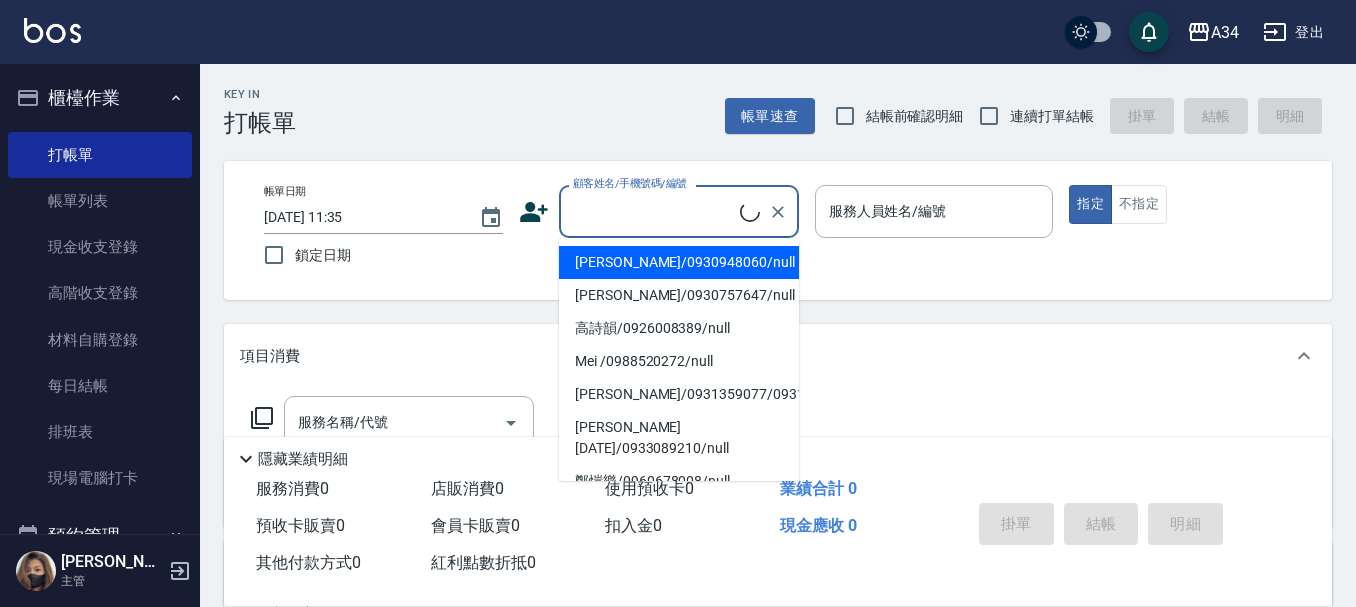 click on "顧客姓名/手機號碼/編號" at bounding box center [654, 211] 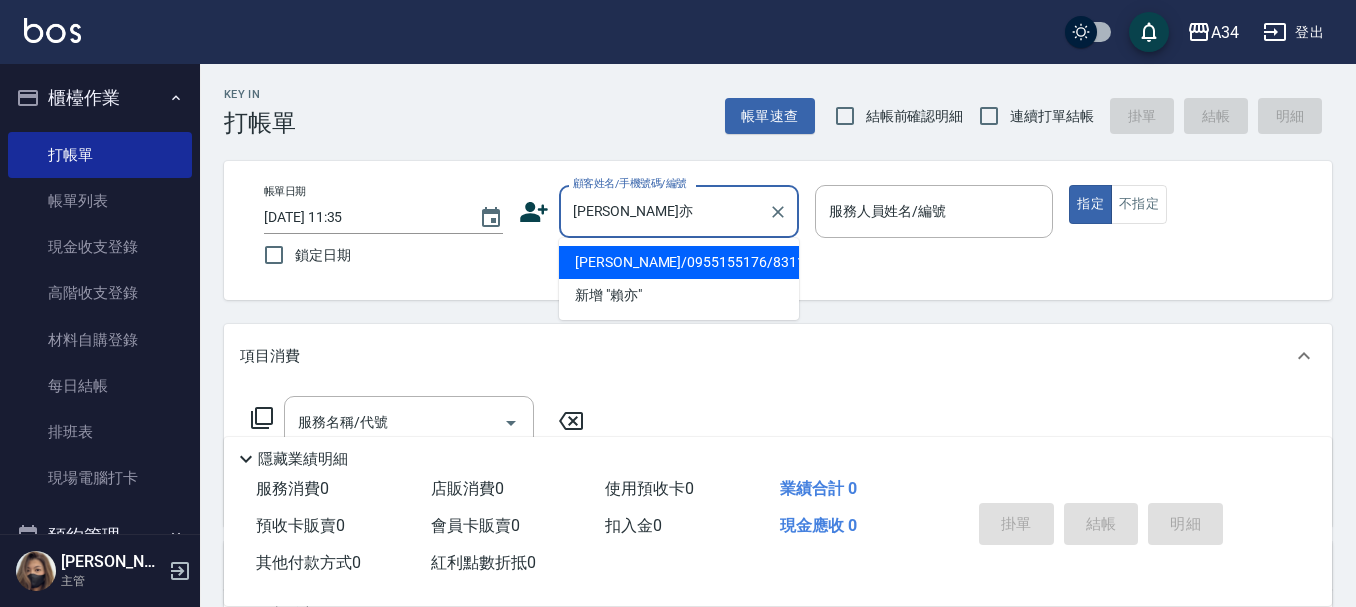 click on "[PERSON_NAME]/0955155176/831113" at bounding box center [679, 262] 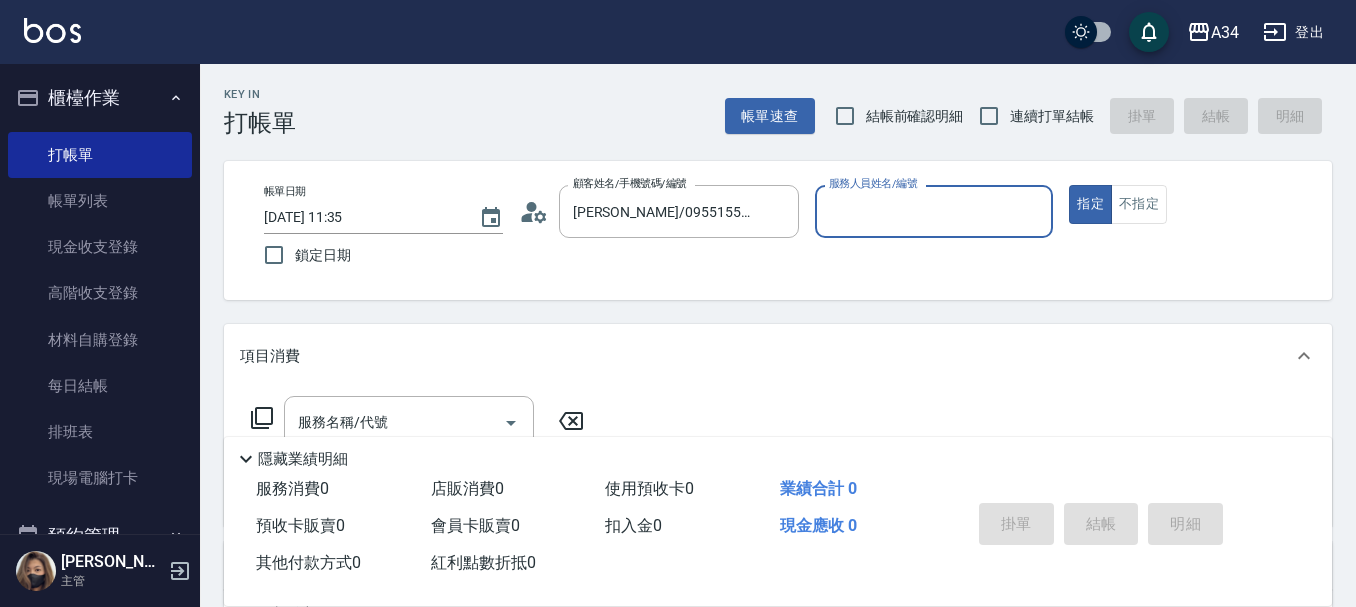 type on "[PERSON_NAME]-04" 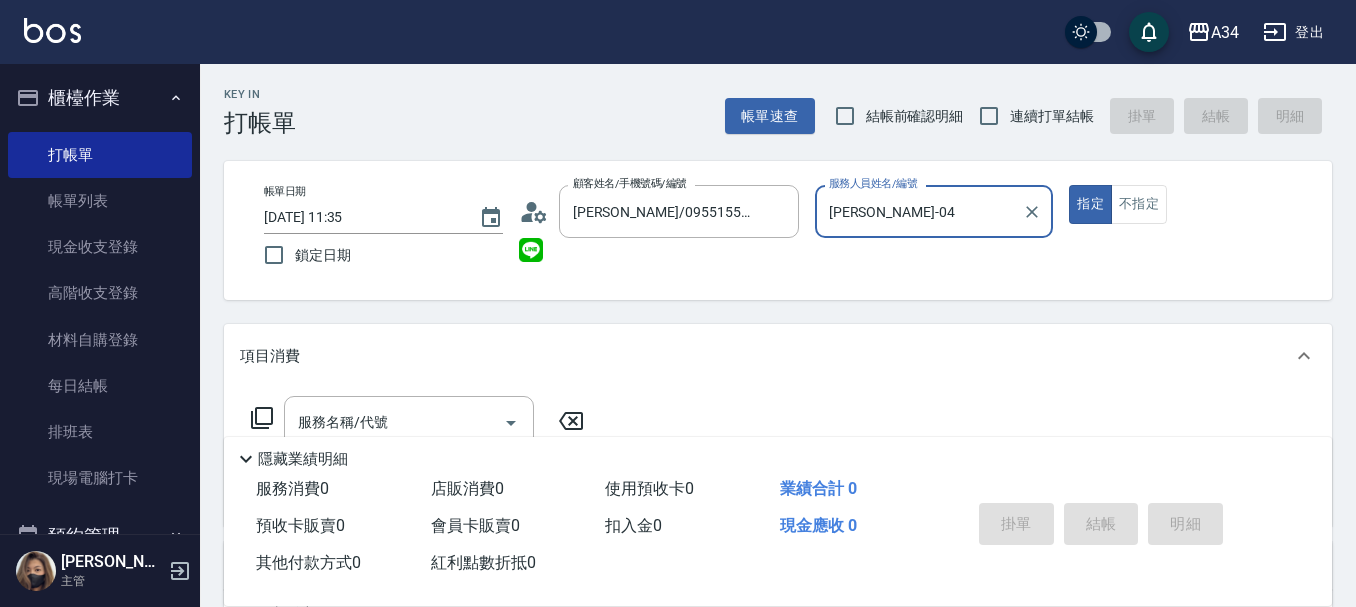 click 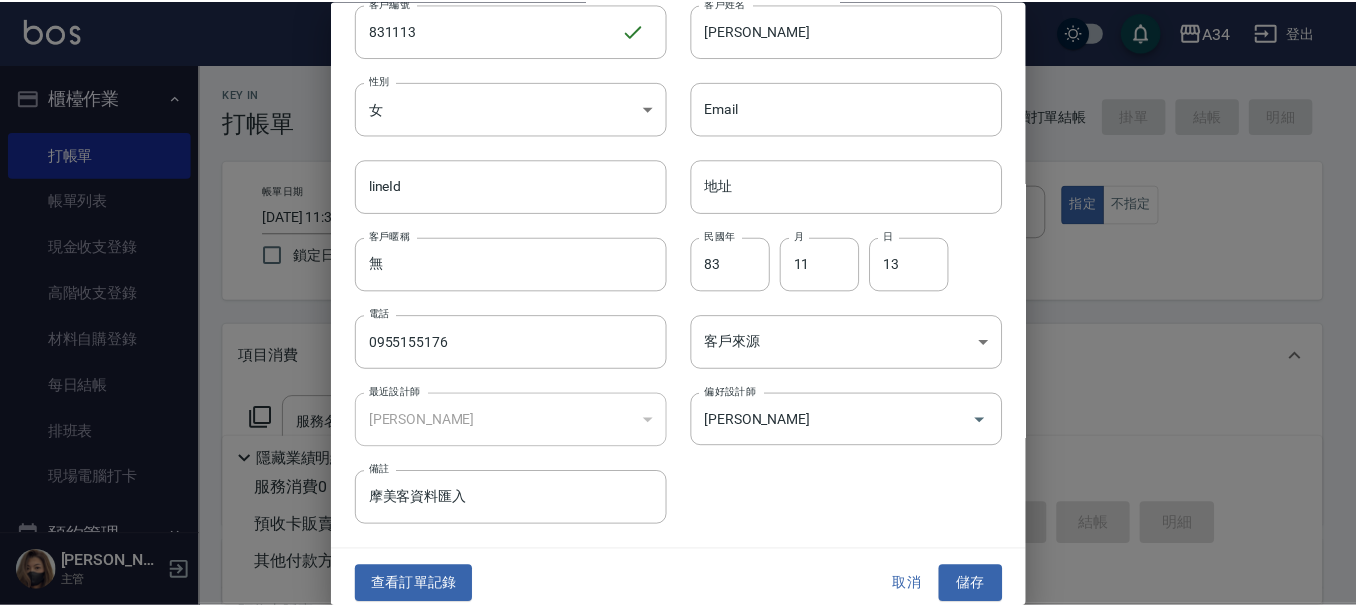scroll, scrollTop: 86, scrollLeft: 0, axis: vertical 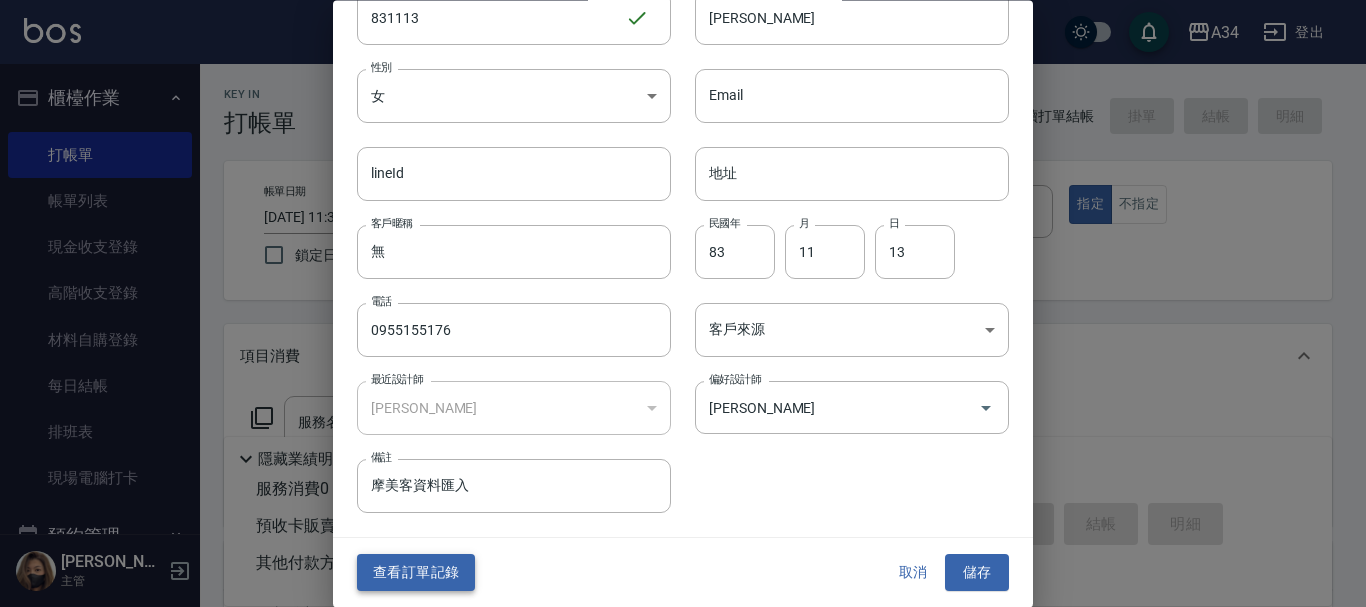 click on "查看訂單記錄" at bounding box center (416, 573) 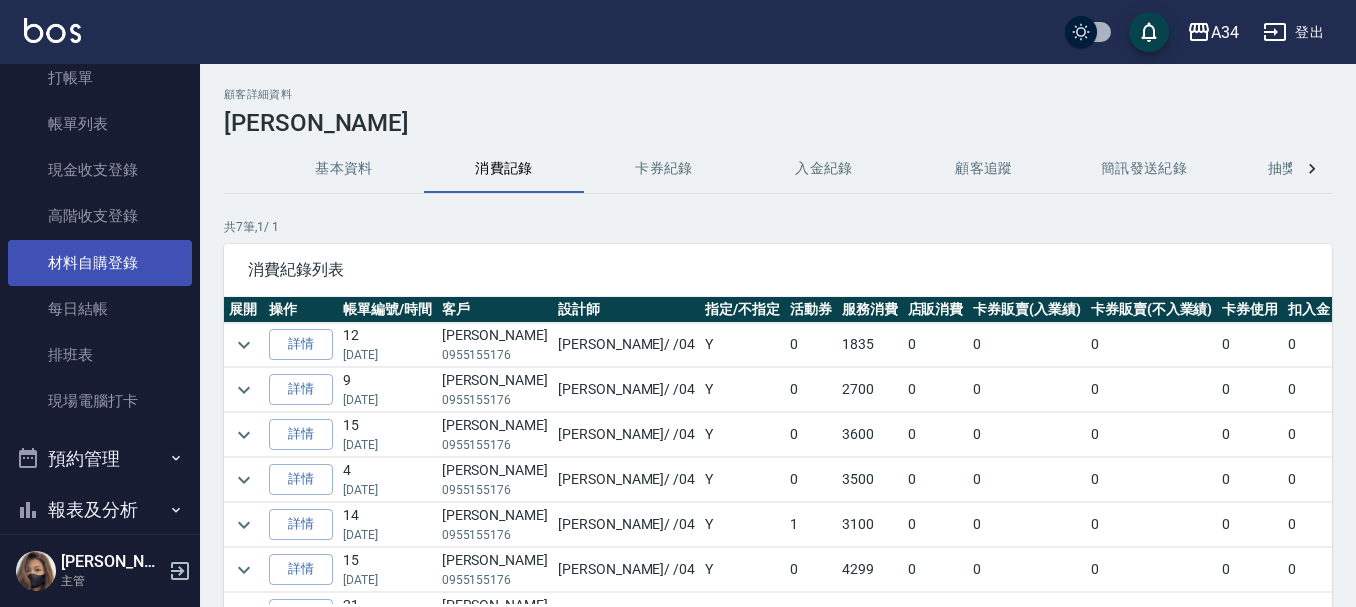 scroll, scrollTop: 100, scrollLeft: 0, axis: vertical 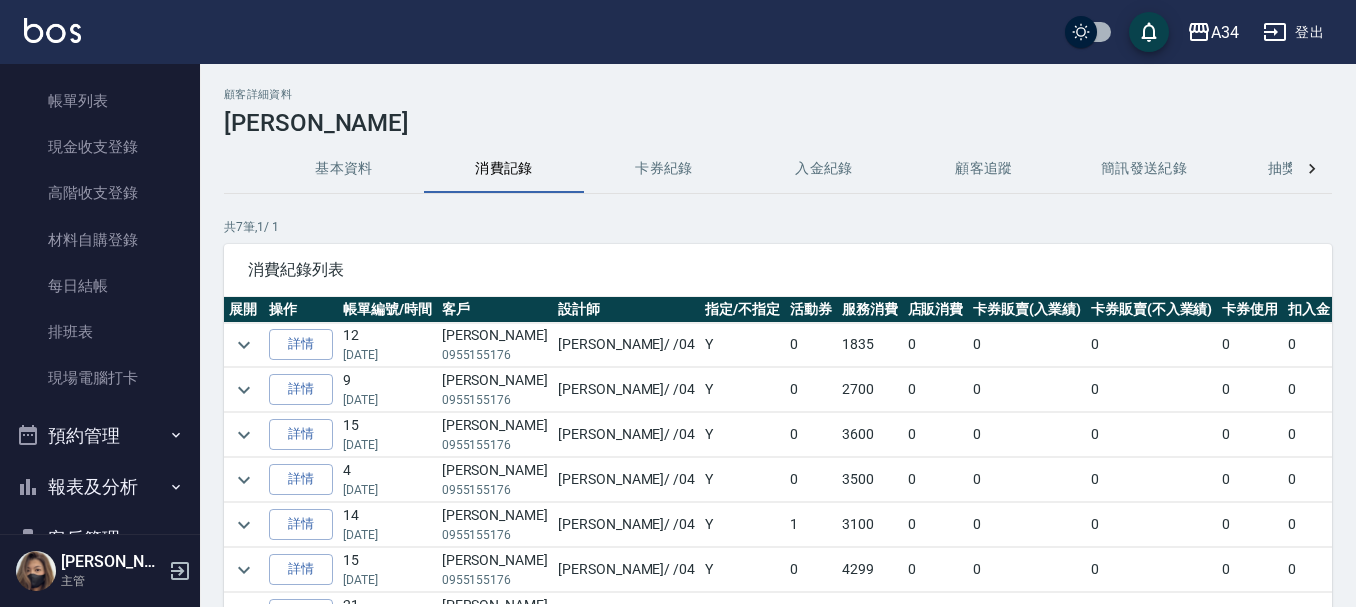 click on "預約管理" at bounding box center [100, 436] 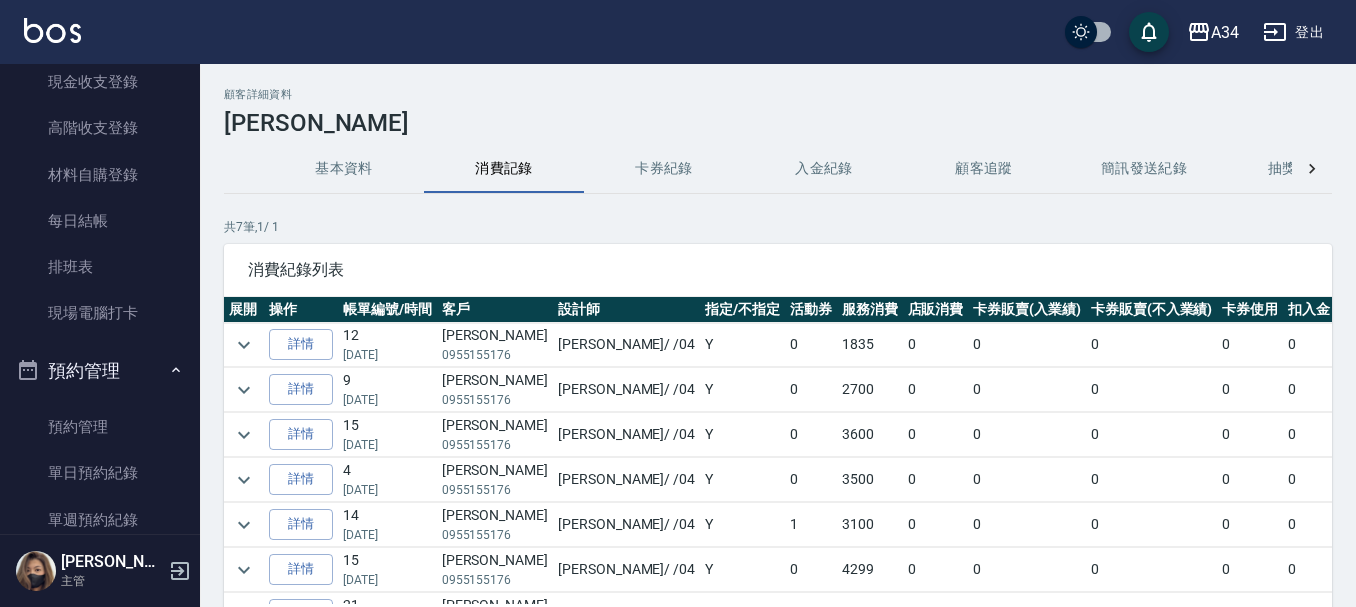 scroll, scrollTop: 200, scrollLeft: 0, axis: vertical 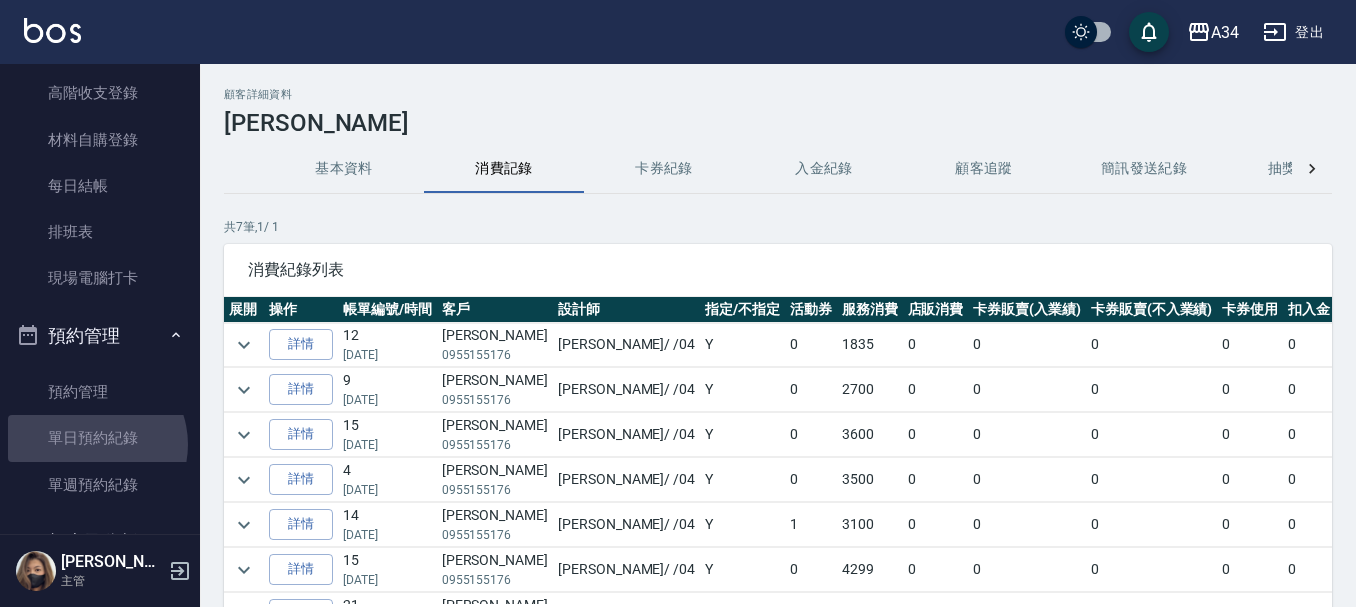 click on "單日預約紀錄" at bounding box center (100, 438) 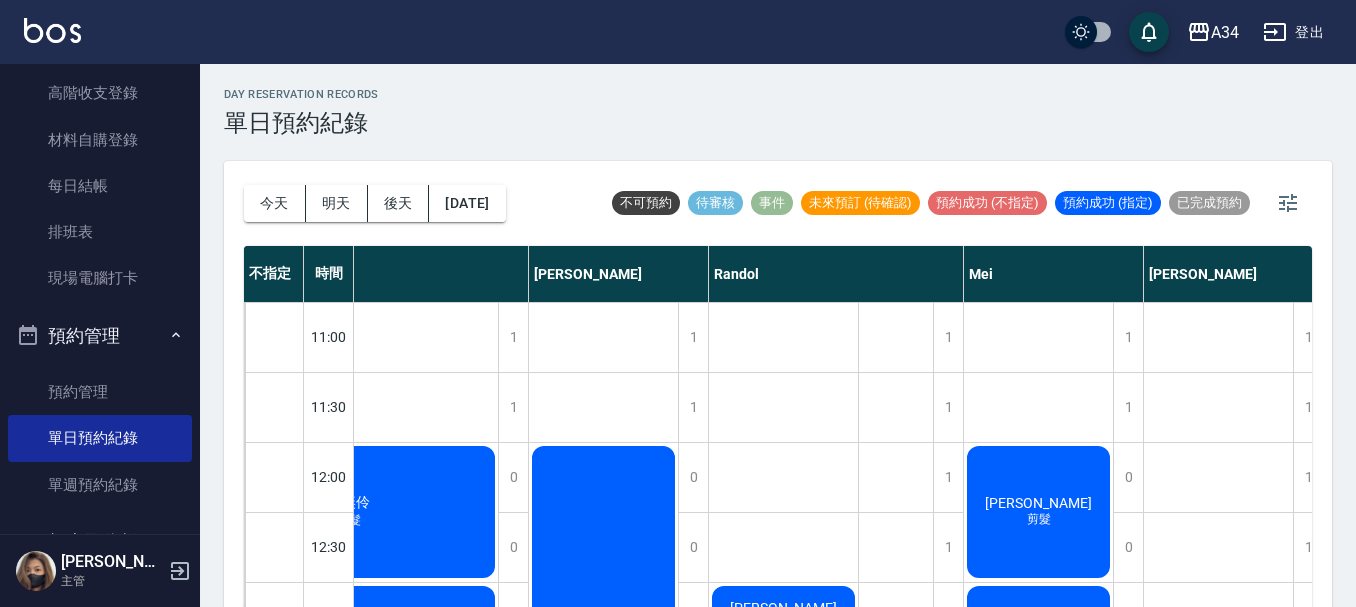 scroll, scrollTop: 0, scrollLeft: 562, axis: horizontal 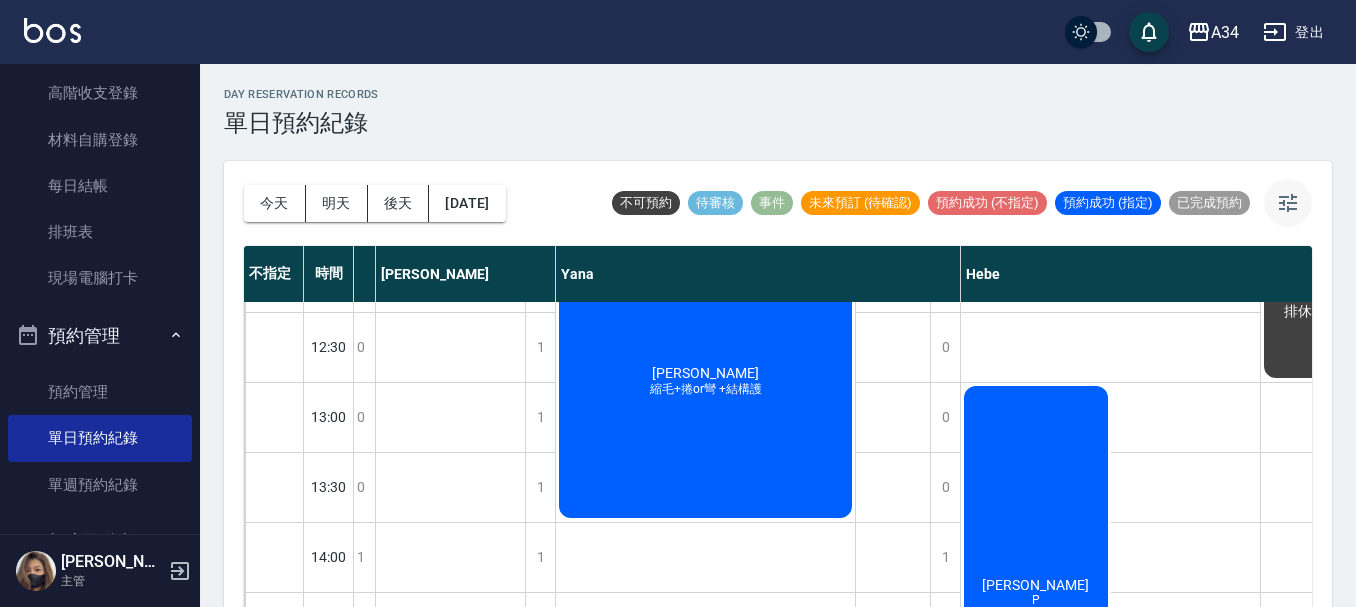 click at bounding box center [1288, 203] 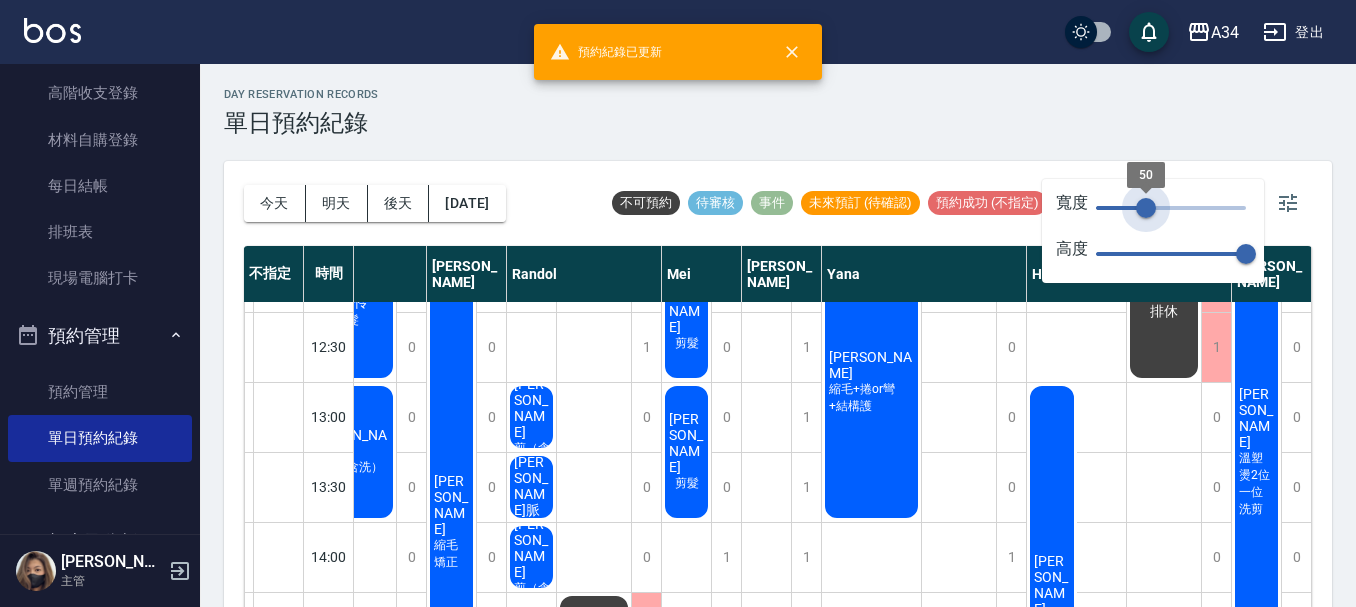scroll, scrollTop: 200, scrollLeft: 233, axis: both 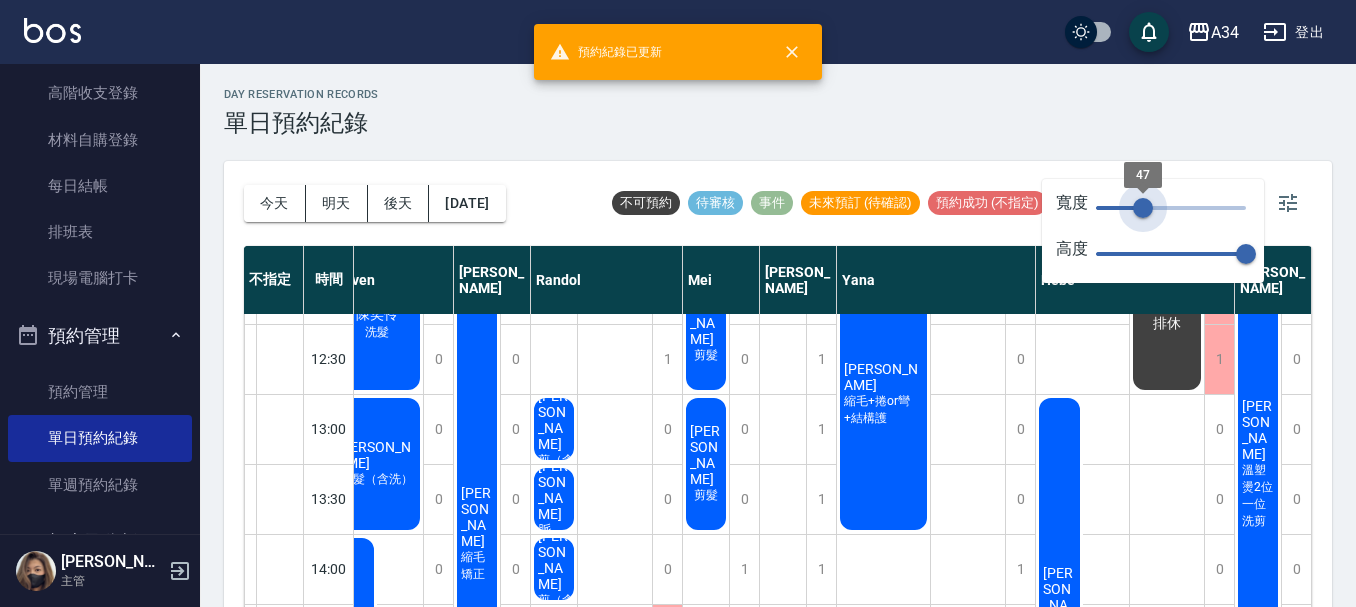 drag, startPoint x: 1225, startPoint y: 222, endPoint x: 1143, endPoint y: 204, distance: 83.95237 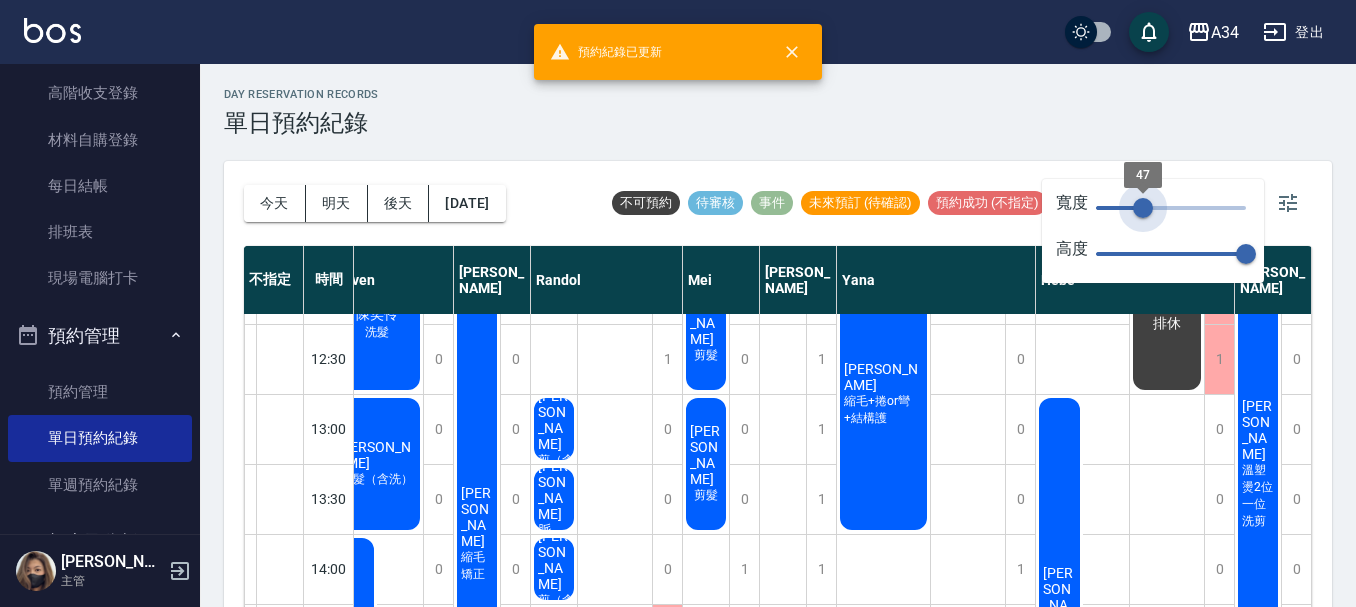 click on "47" at bounding box center [1171, 208] 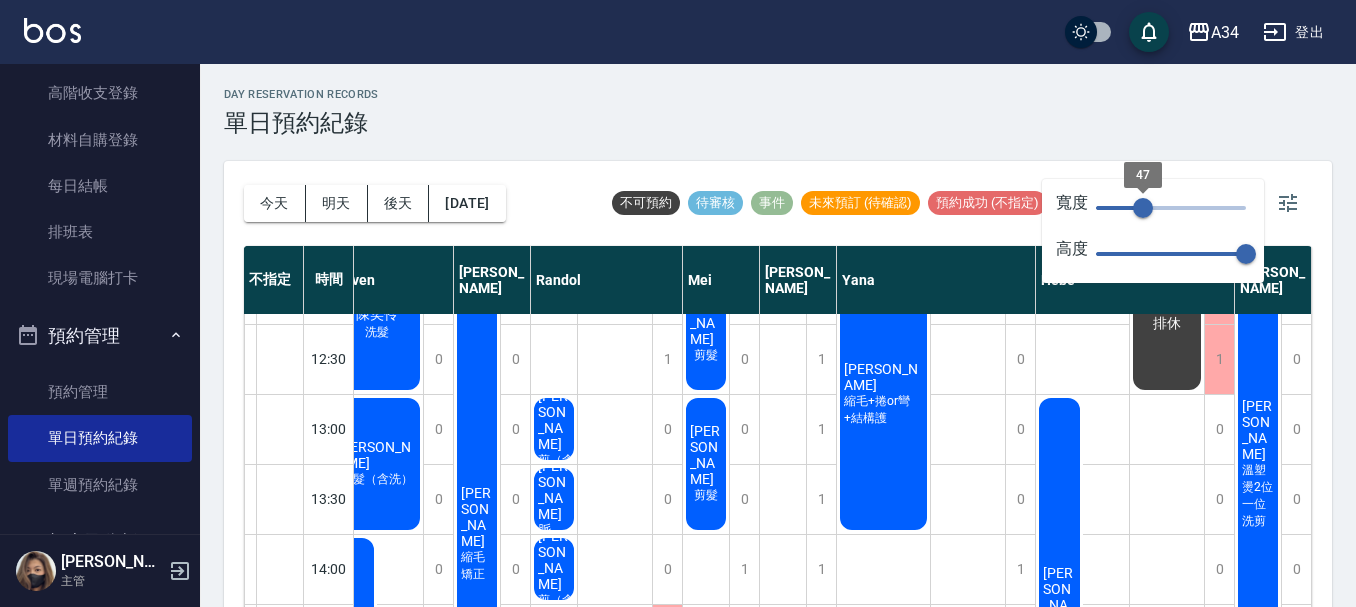 type on "46" 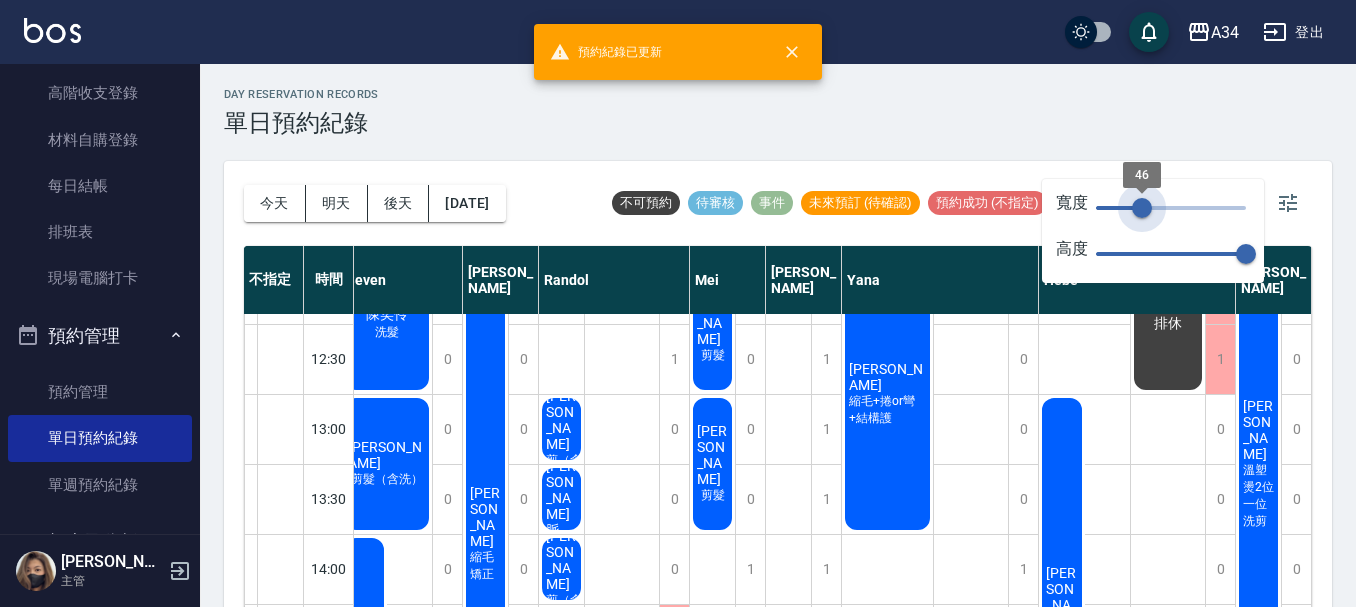 click on "46" at bounding box center [1142, 208] 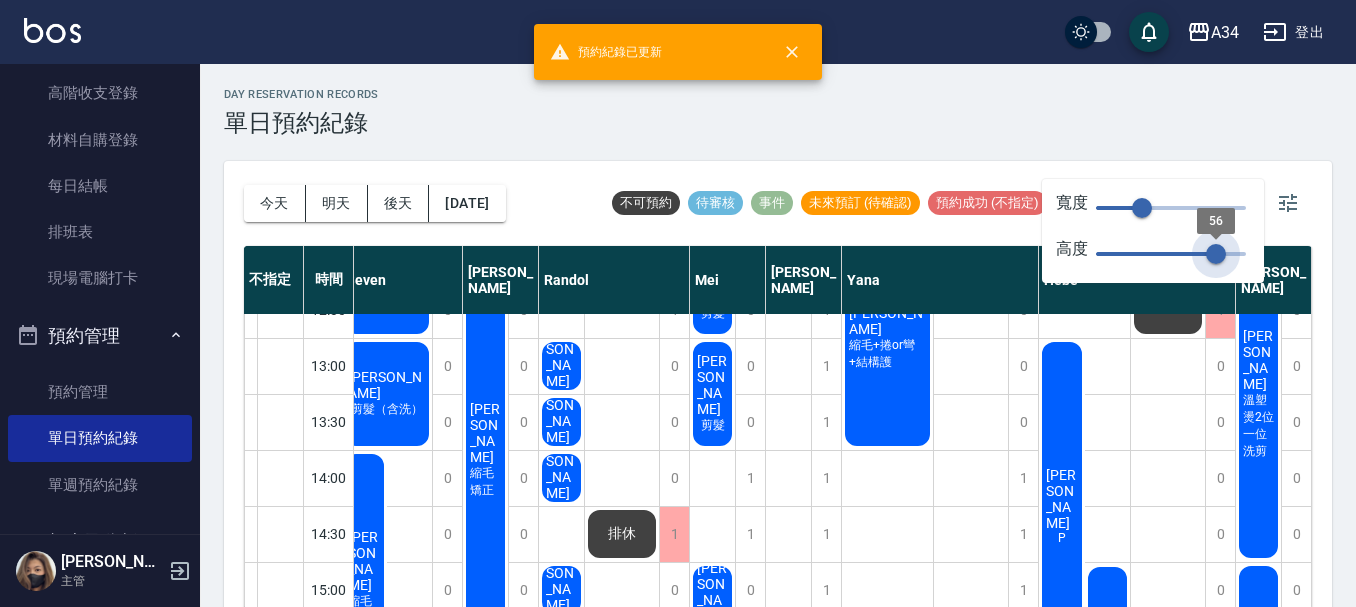 type on "54" 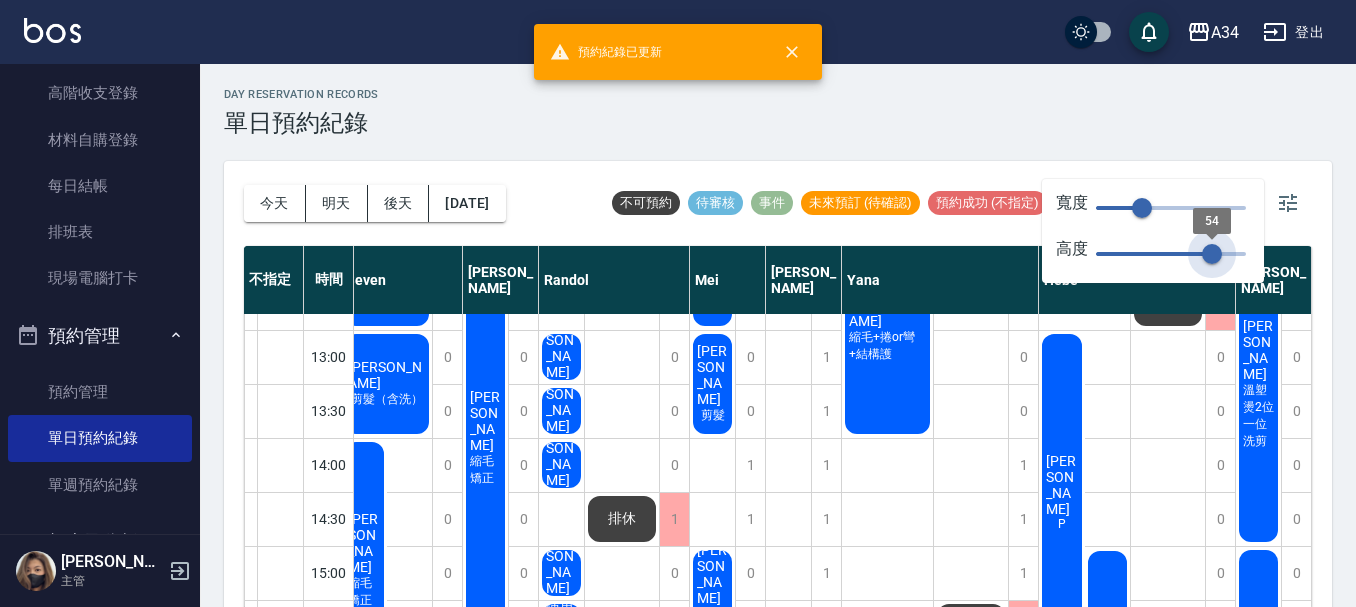 drag, startPoint x: 1254, startPoint y: 252, endPoint x: 1212, endPoint y: 240, distance: 43.68066 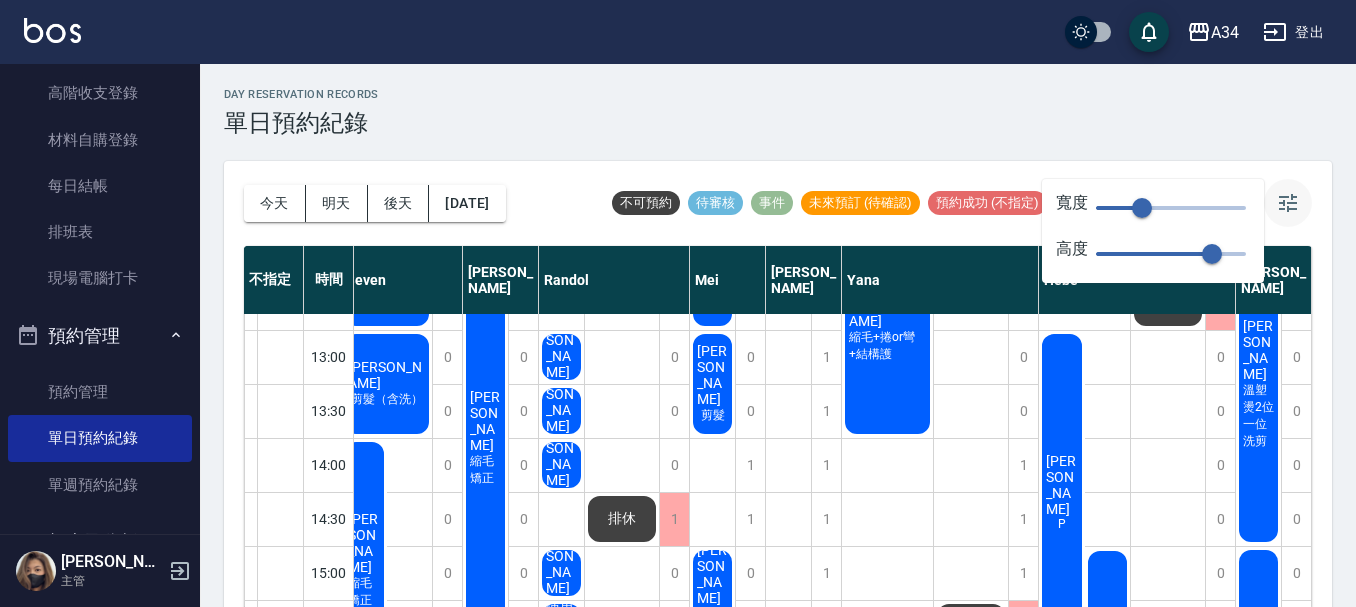 click at bounding box center [1288, 203] 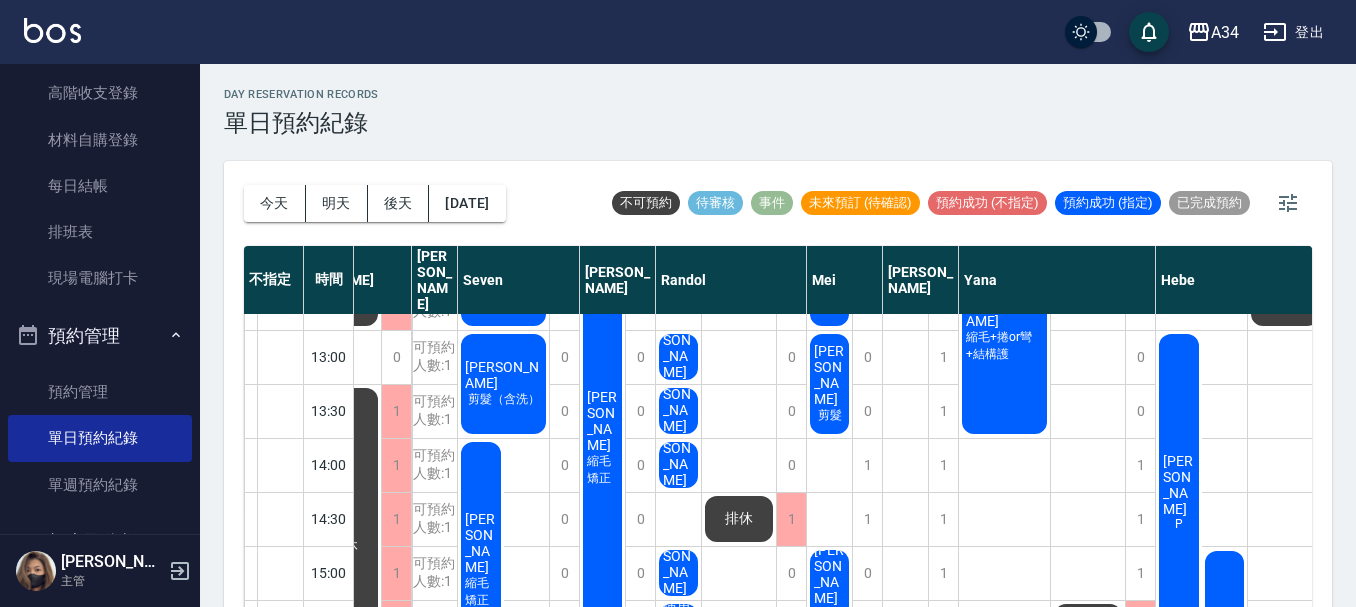 scroll, scrollTop: 200, scrollLeft: 0, axis: vertical 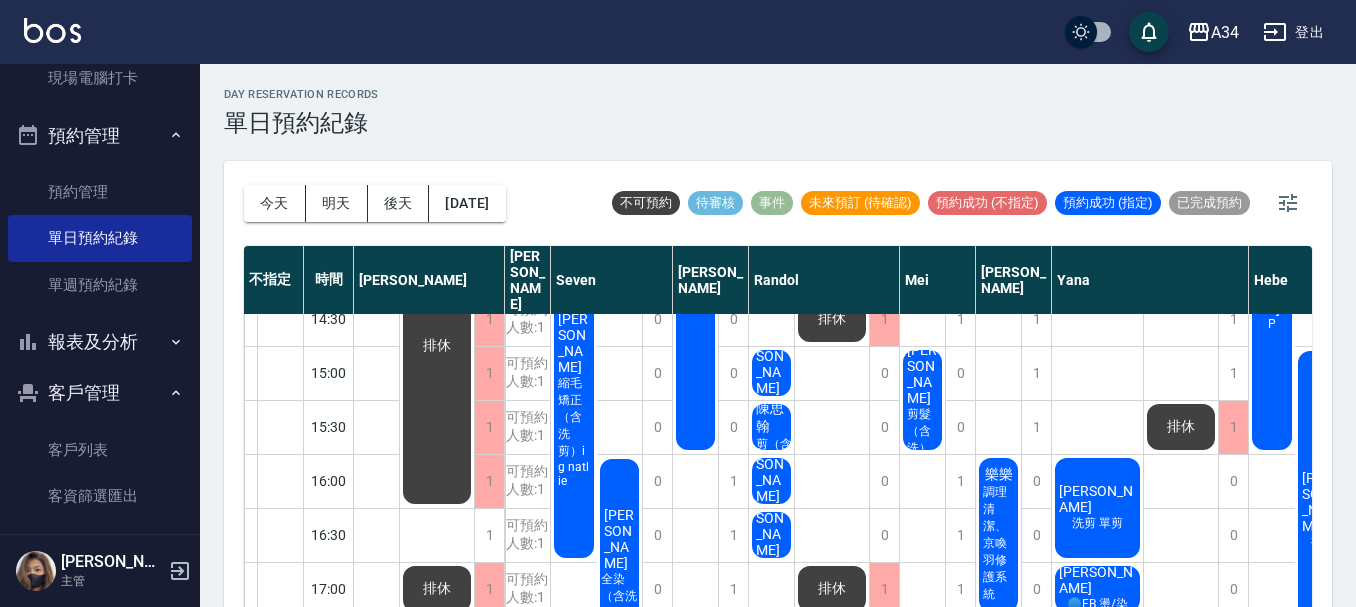click 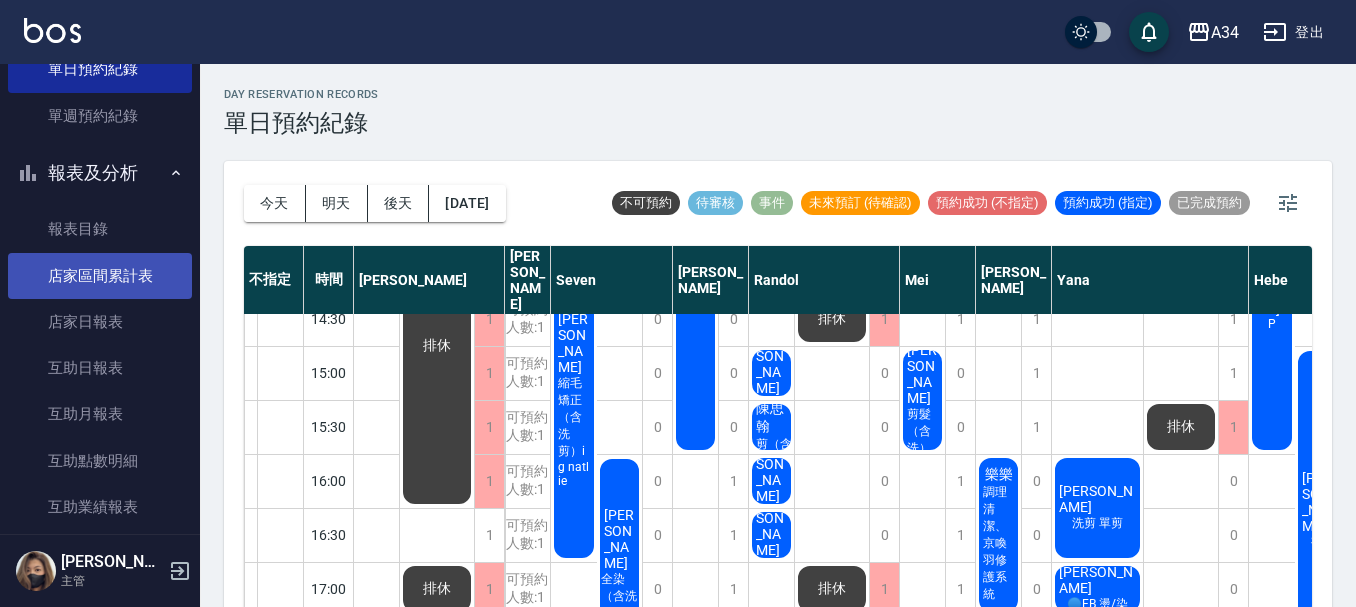 scroll, scrollTop: 600, scrollLeft: 0, axis: vertical 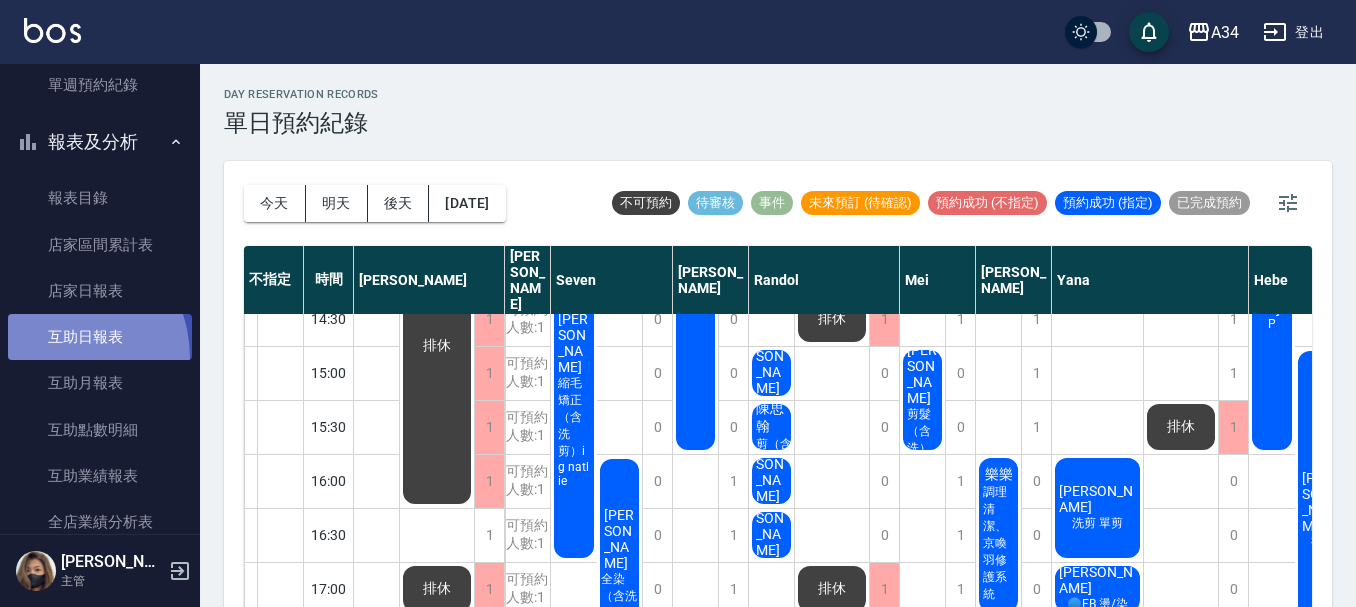 click on "互助日報表" at bounding box center [100, 337] 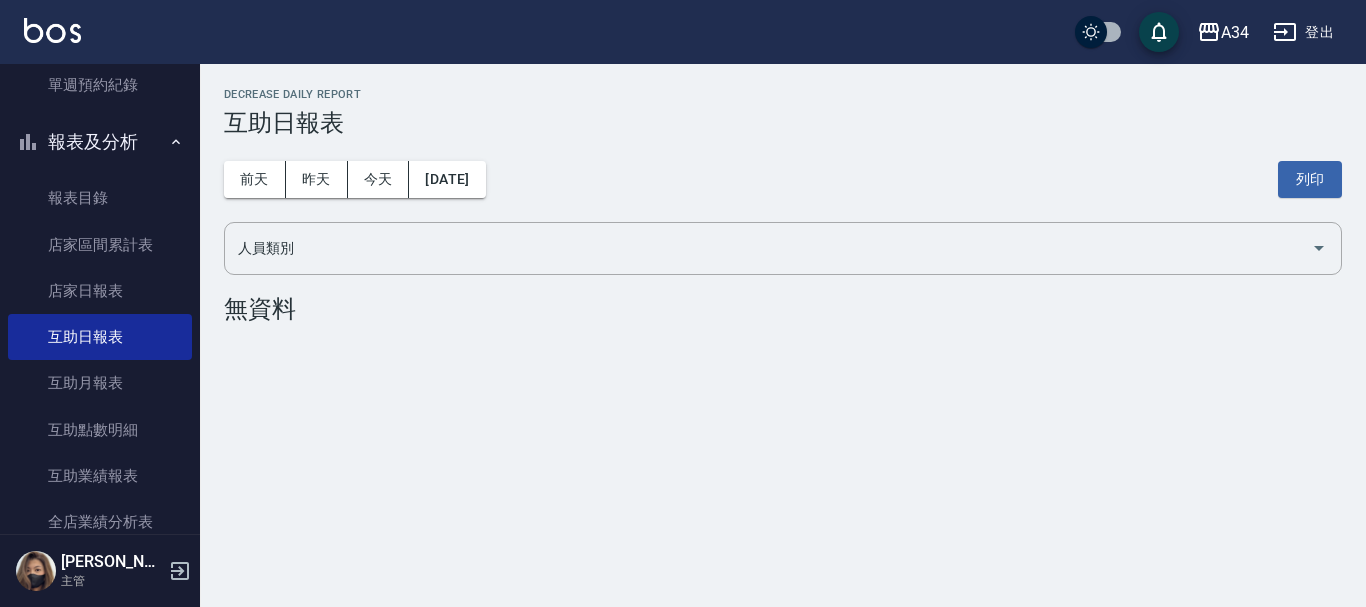 drag, startPoint x: 317, startPoint y: 183, endPoint x: 309, endPoint y: 199, distance: 17.888544 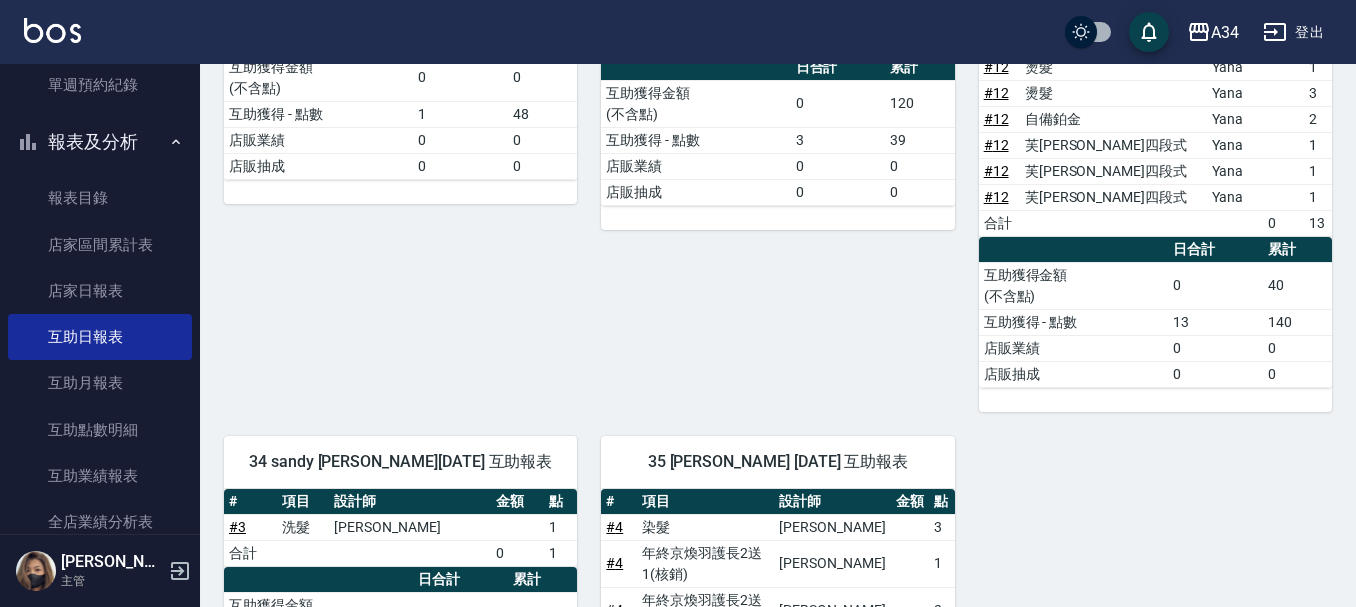 scroll, scrollTop: 883, scrollLeft: 0, axis: vertical 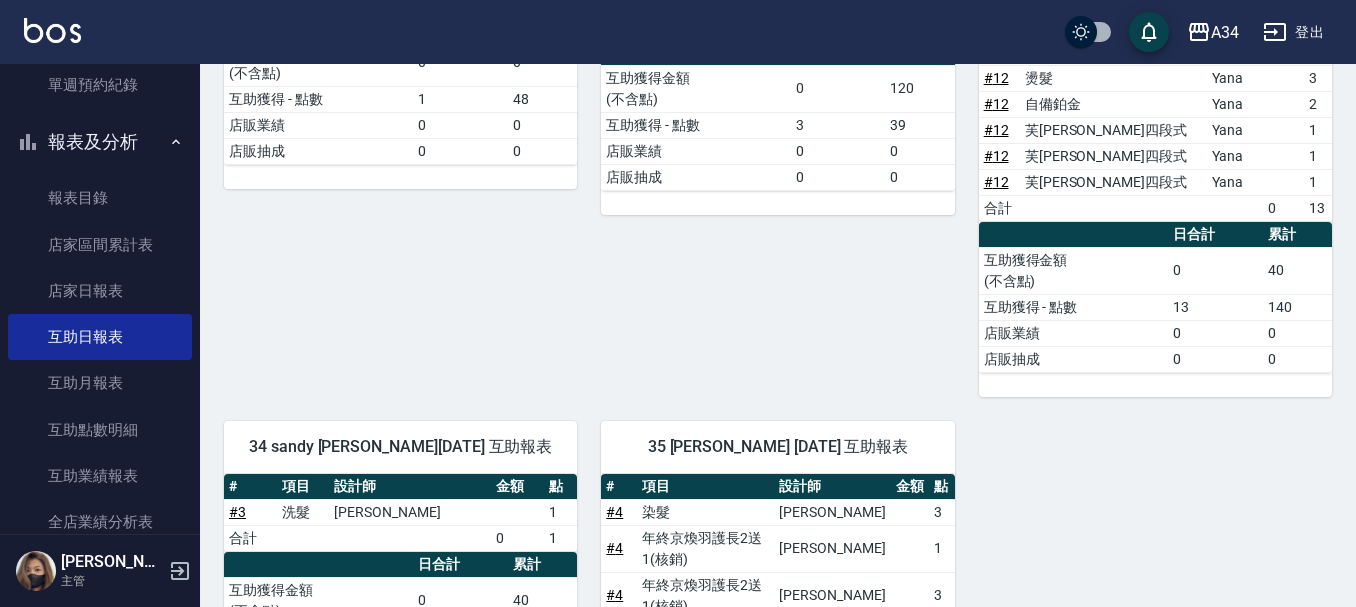 click on "報表及分析" at bounding box center [100, 142] 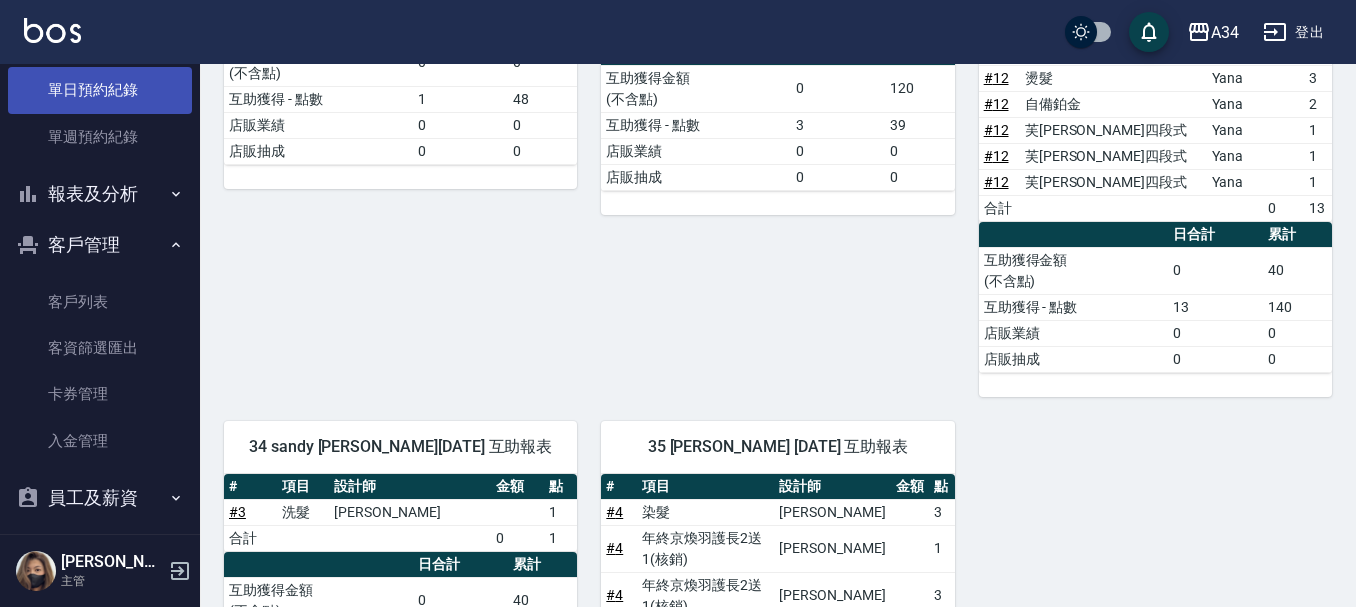 scroll, scrollTop: 500, scrollLeft: 0, axis: vertical 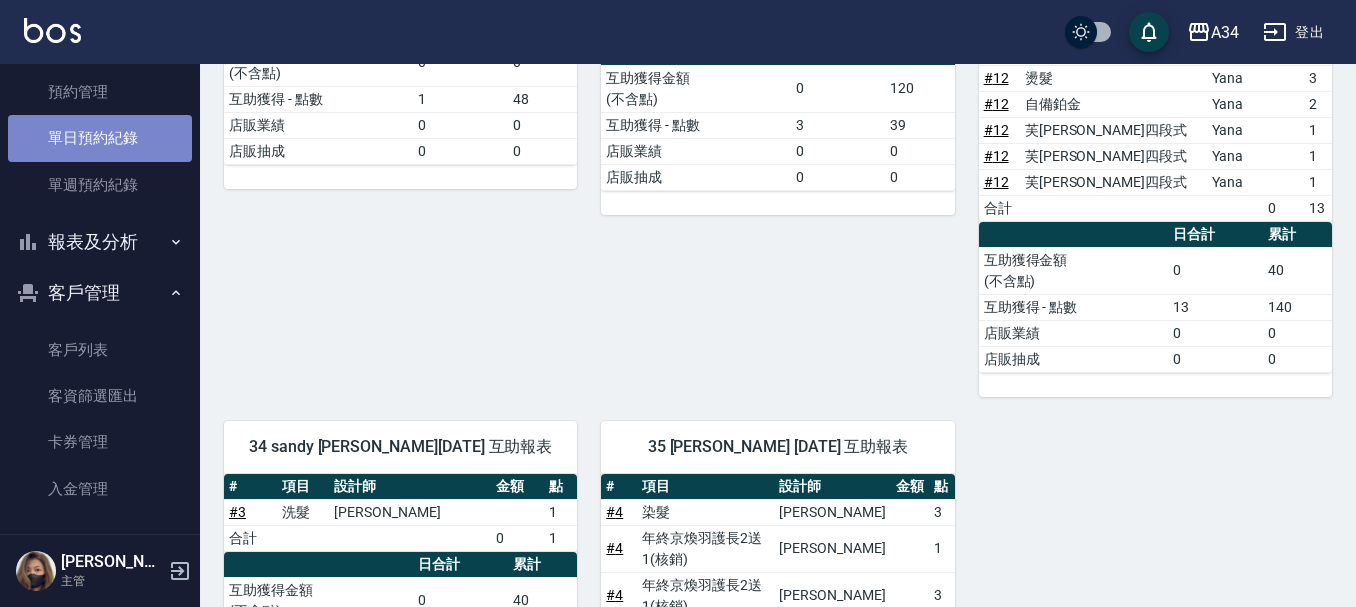 click on "單日預約紀錄" at bounding box center [100, 138] 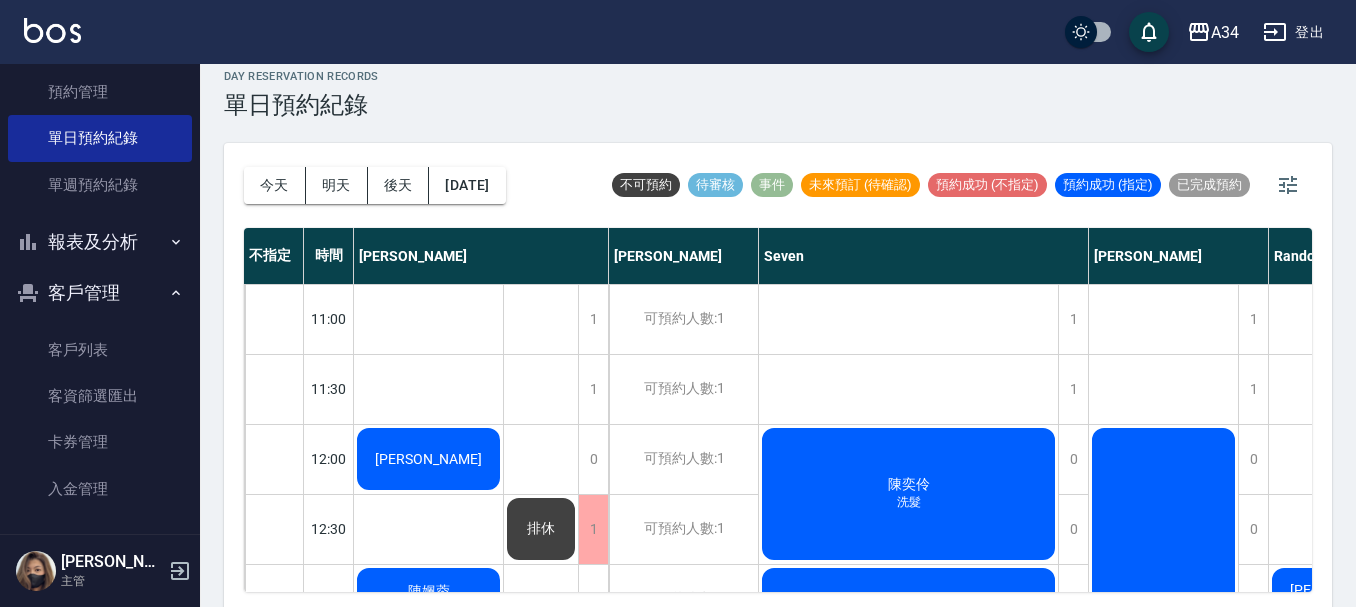 scroll, scrollTop: 23, scrollLeft: 0, axis: vertical 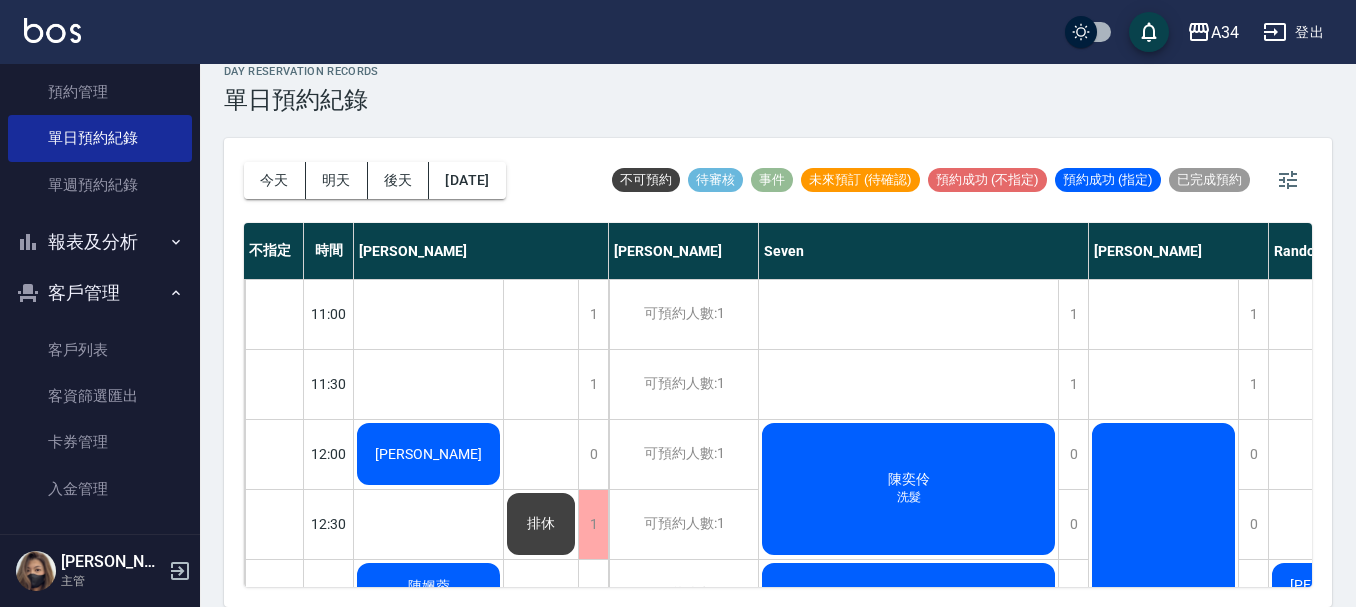 click on "洗髮" at bounding box center [429, 462] 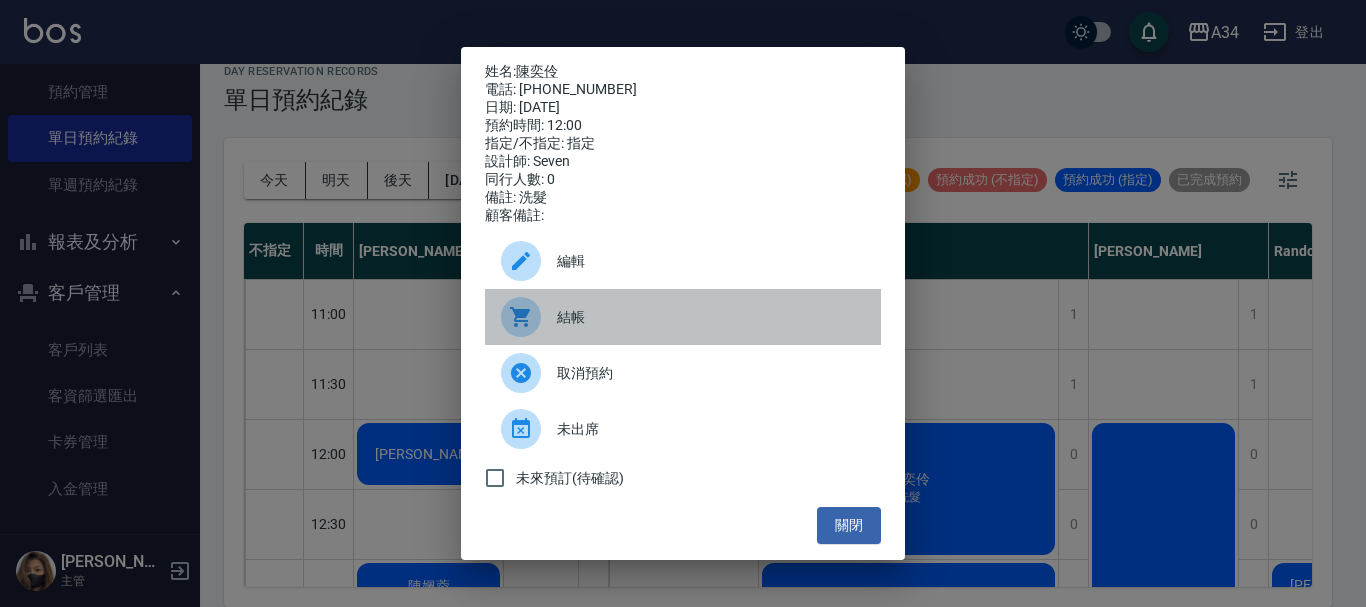 click on "結帳" at bounding box center [711, 317] 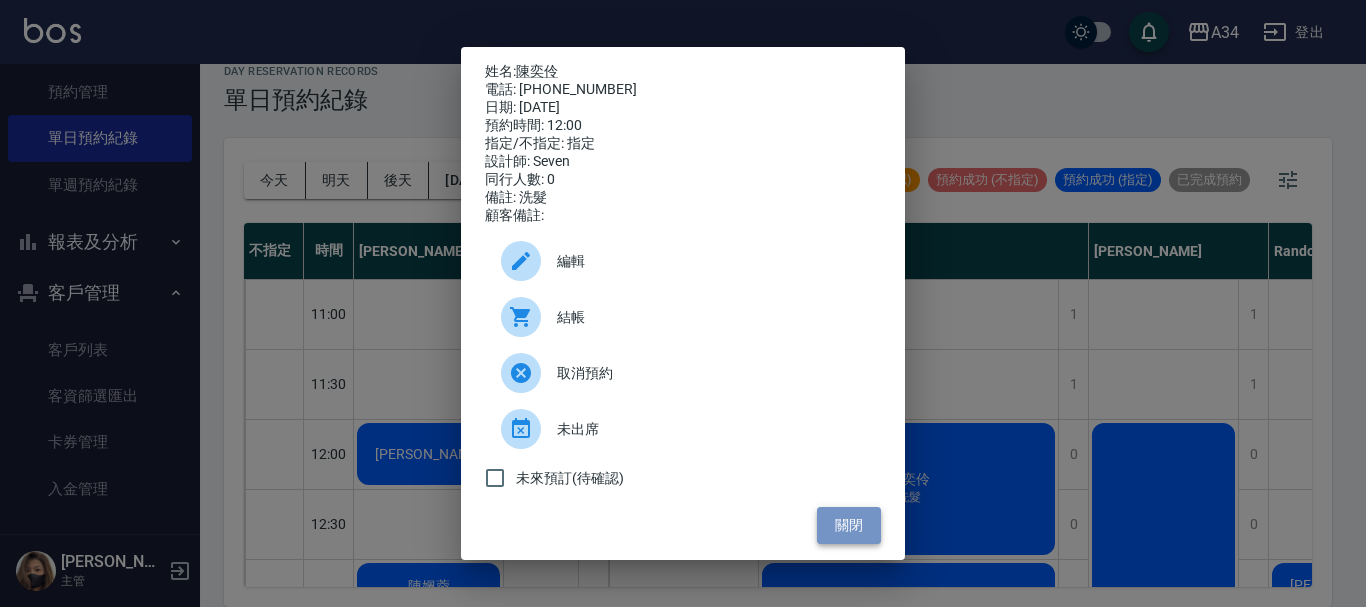 click on "關閉" at bounding box center (849, 525) 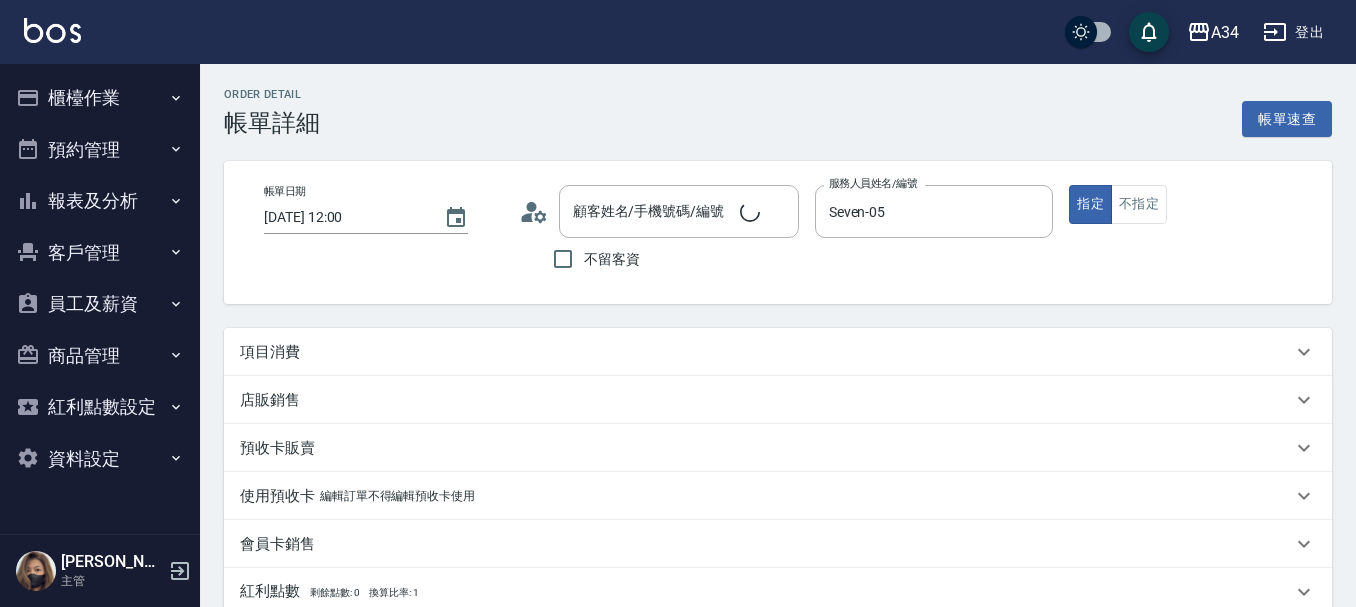 scroll, scrollTop: 0, scrollLeft: 0, axis: both 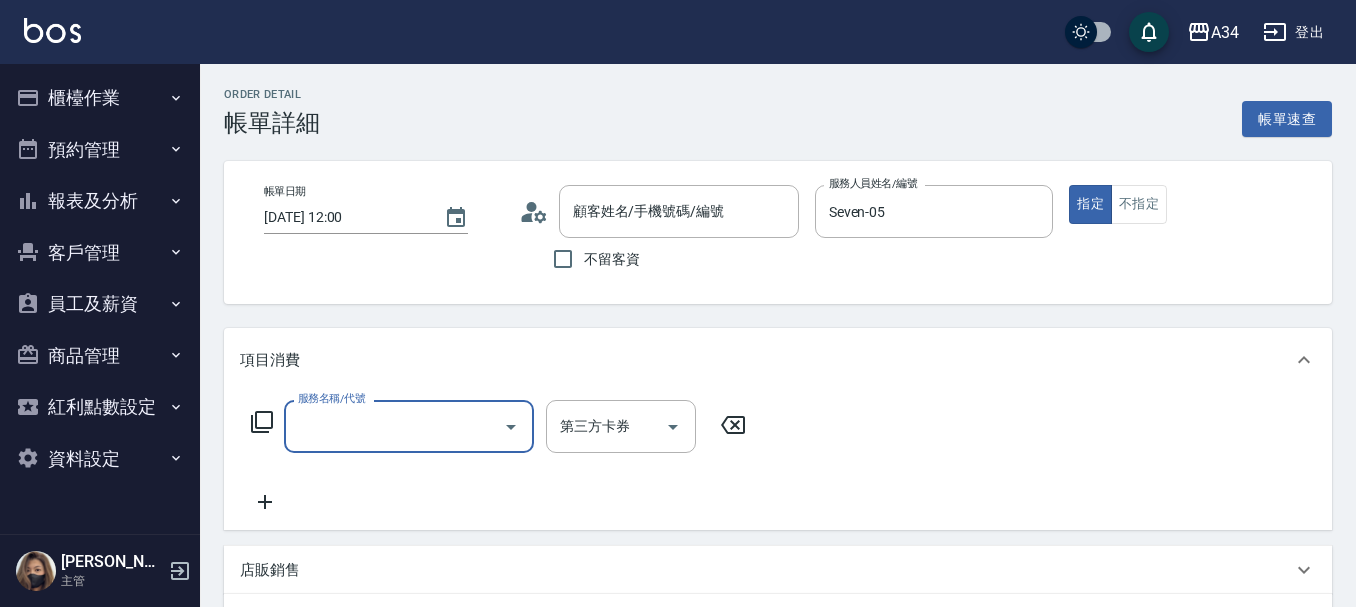 type on "陳奕伶/0937193799/0937193799" 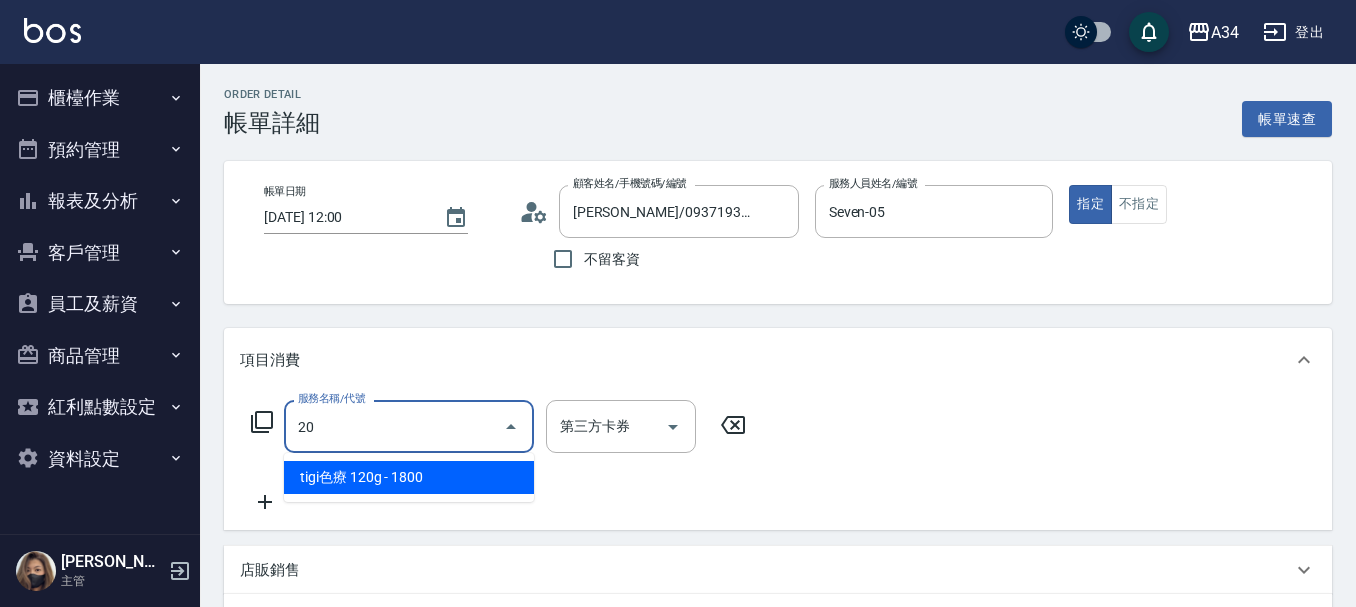 type on "201" 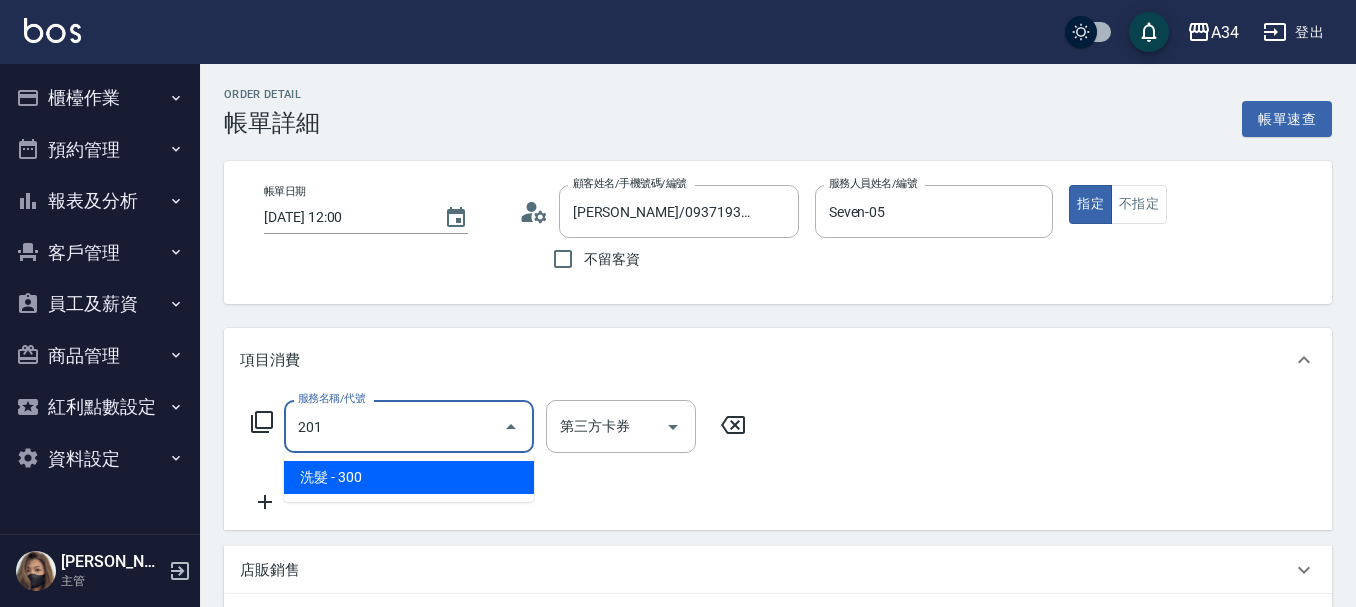 type on "30" 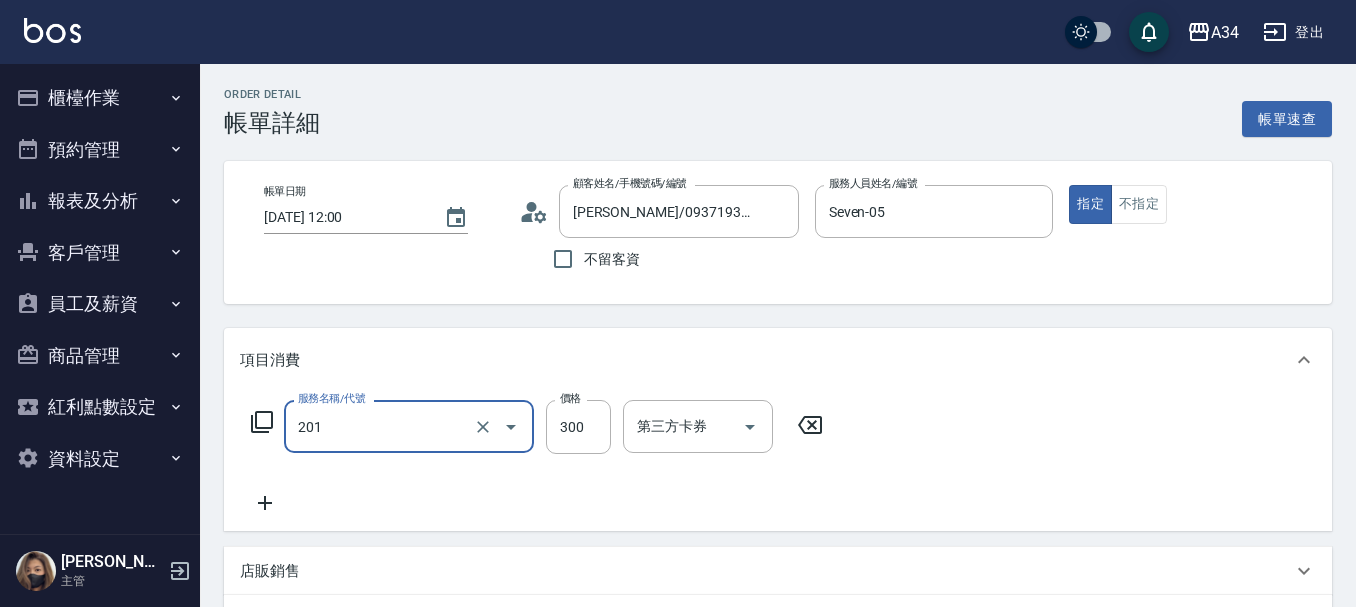 type on "洗髮(201)" 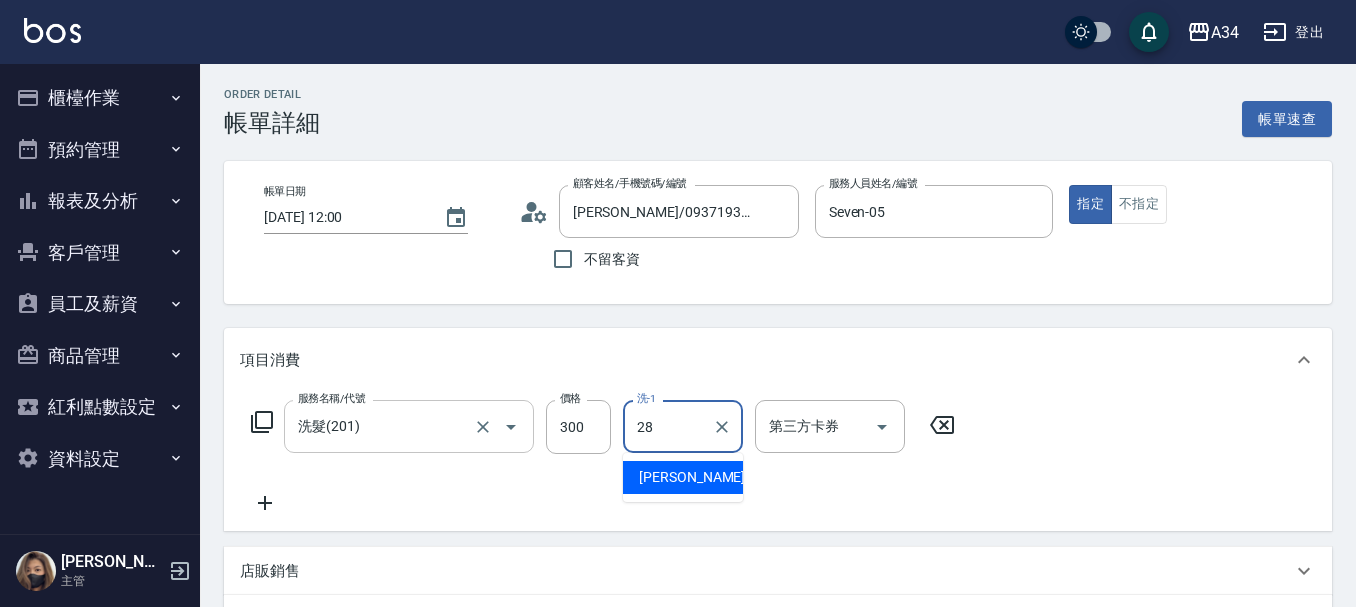 type on "劉城鈺-28" 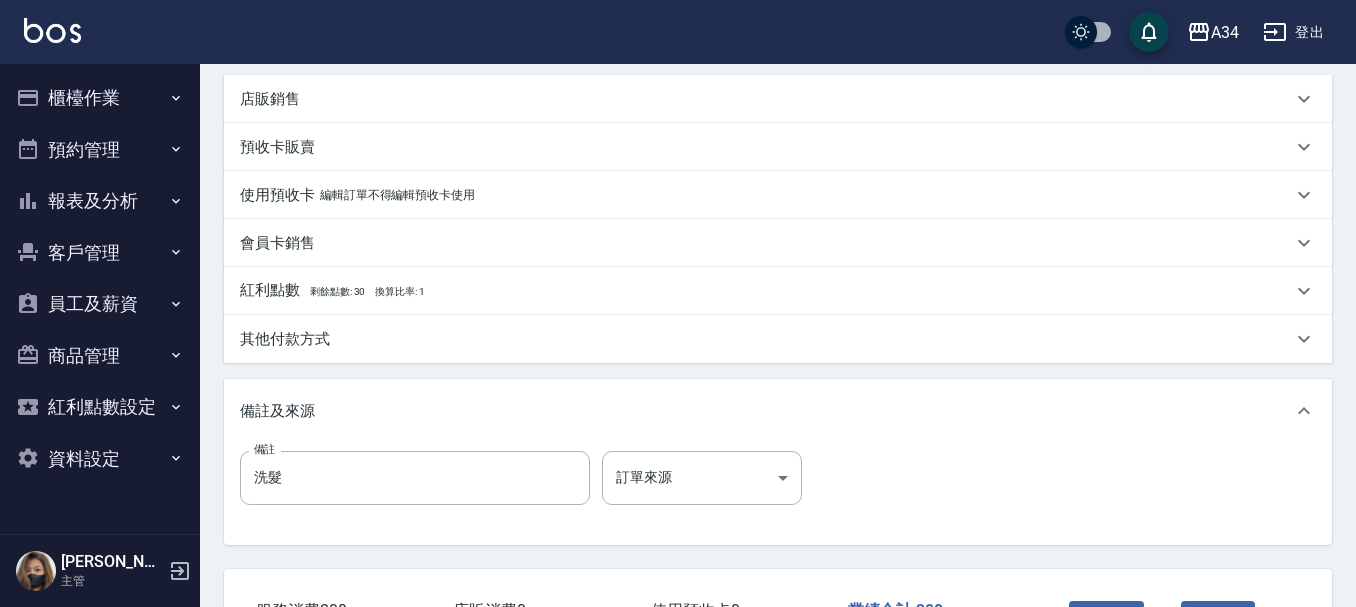 scroll, scrollTop: 500, scrollLeft: 0, axis: vertical 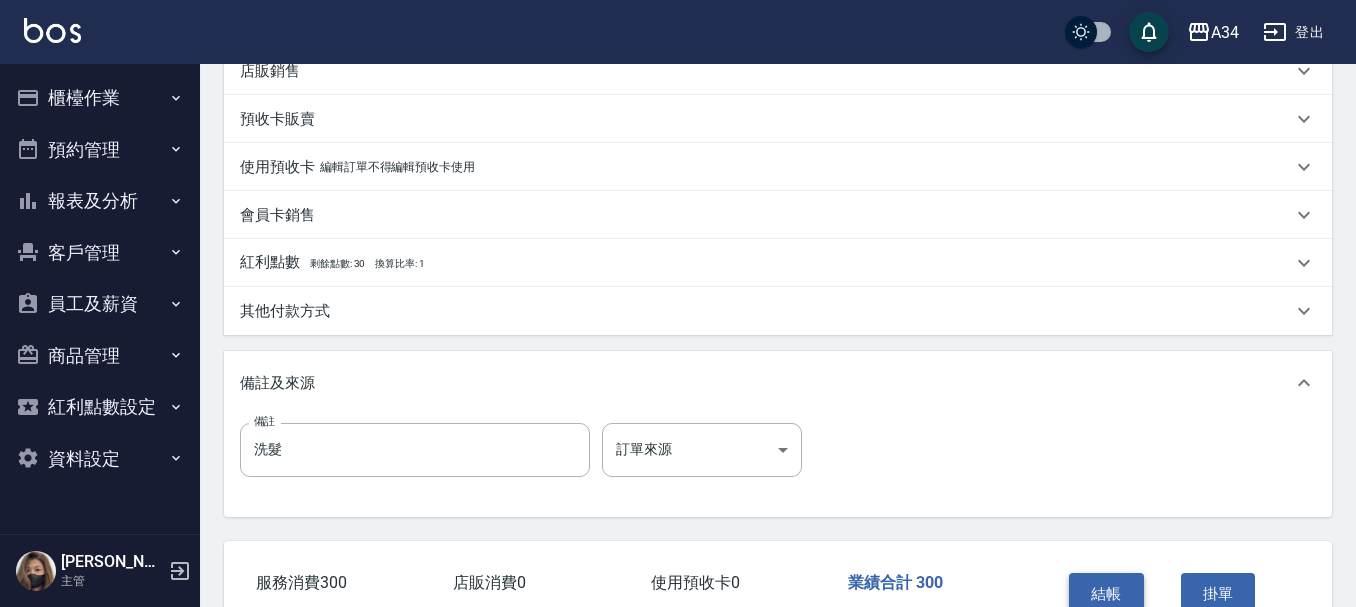 click on "結帳" at bounding box center [1106, 594] 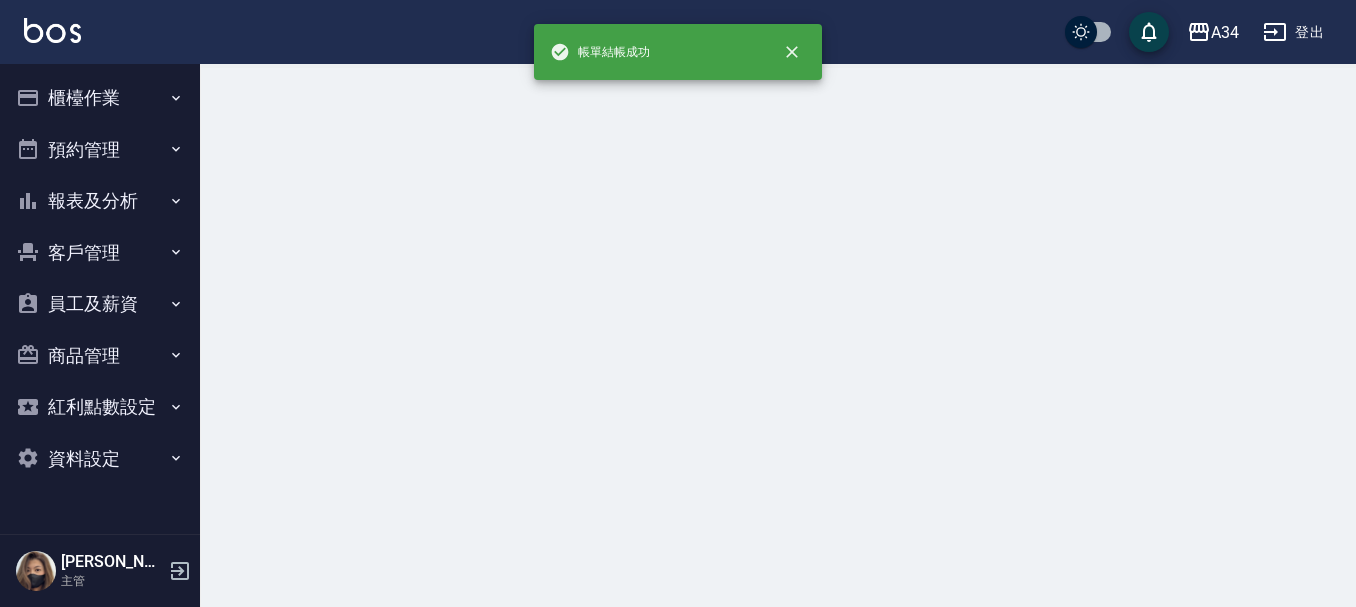 scroll, scrollTop: 0, scrollLeft: 0, axis: both 